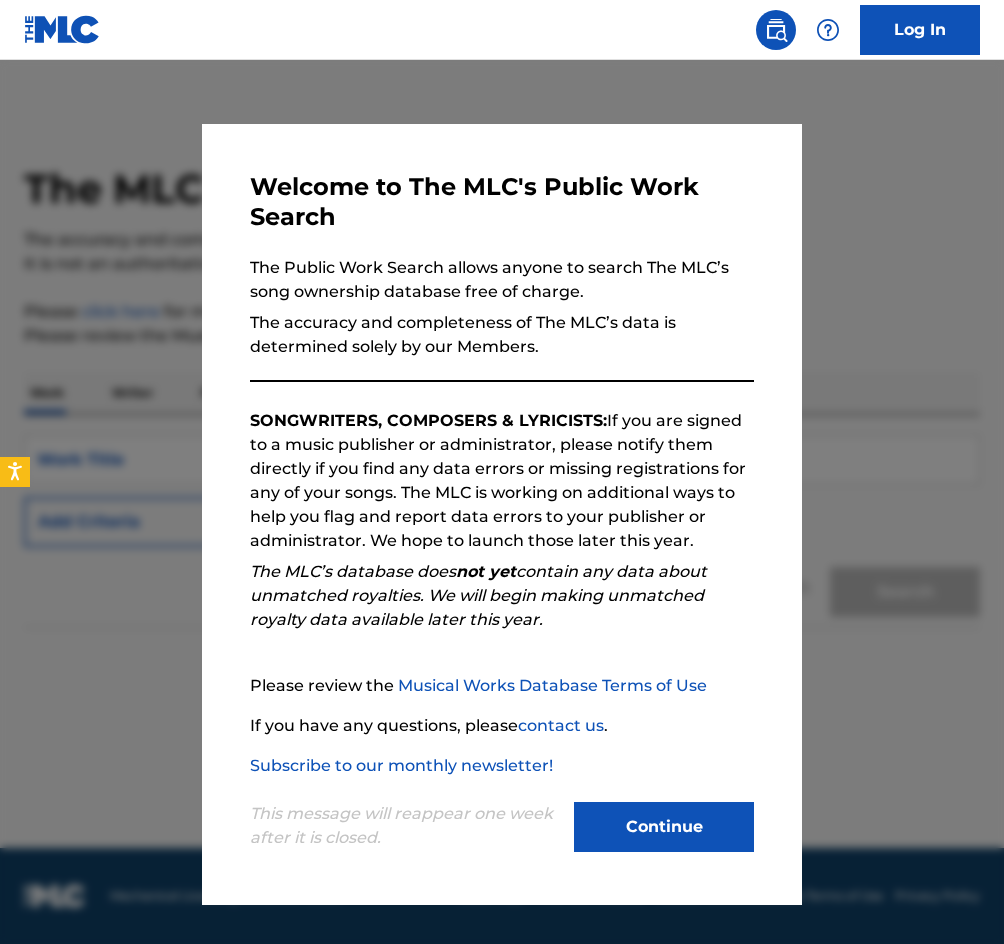 scroll, scrollTop: 0, scrollLeft: 0, axis: both 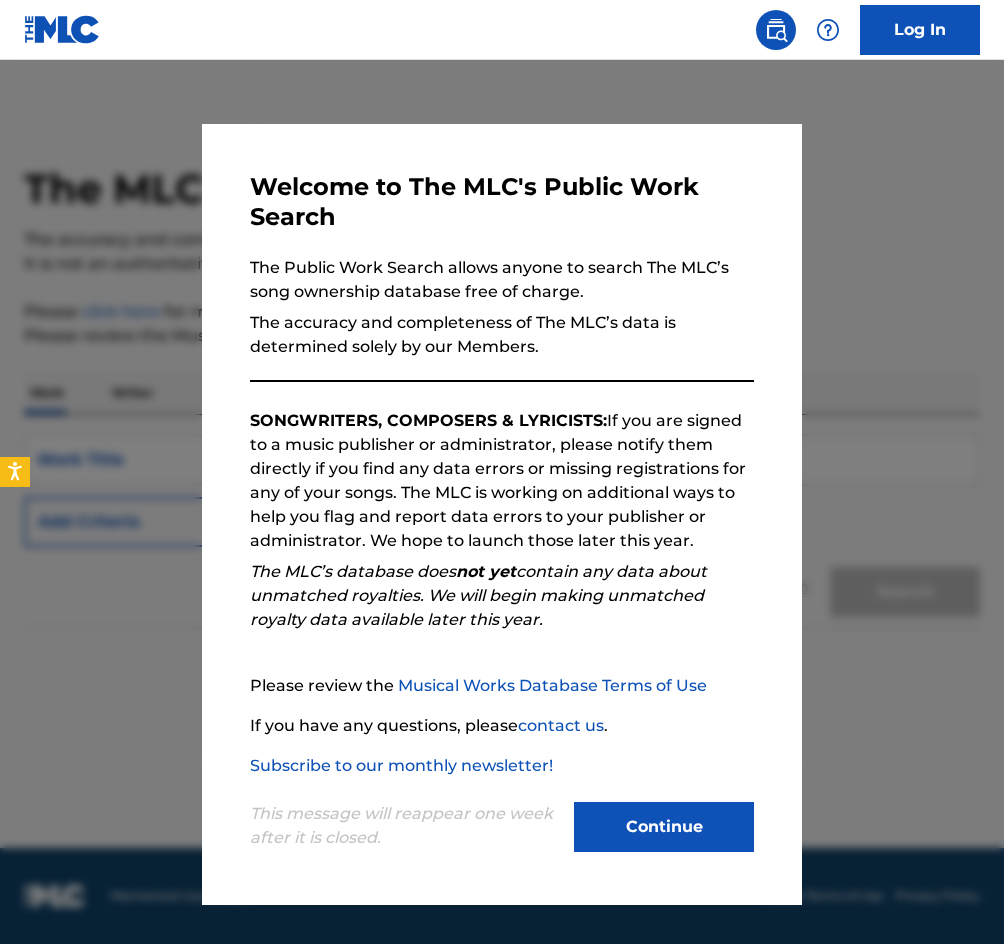 click on "Continue" at bounding box center [664, 827] 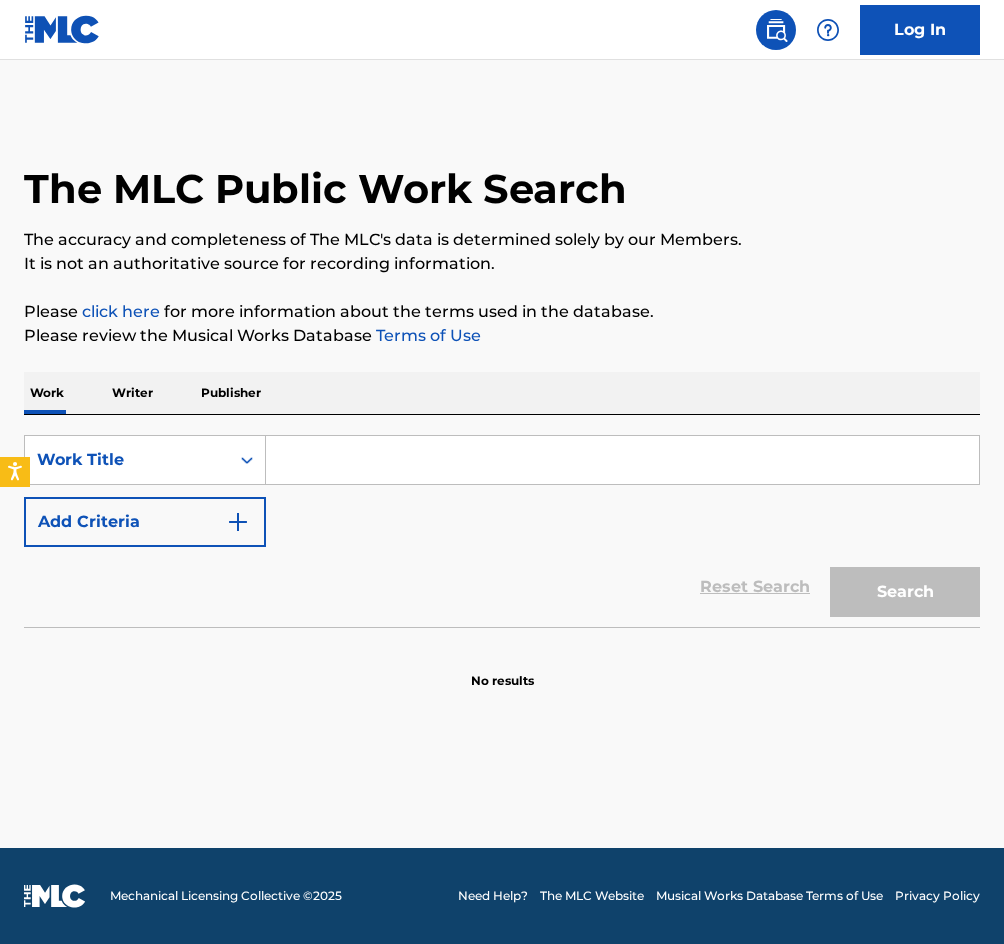 click at bounding box center [622, 460] 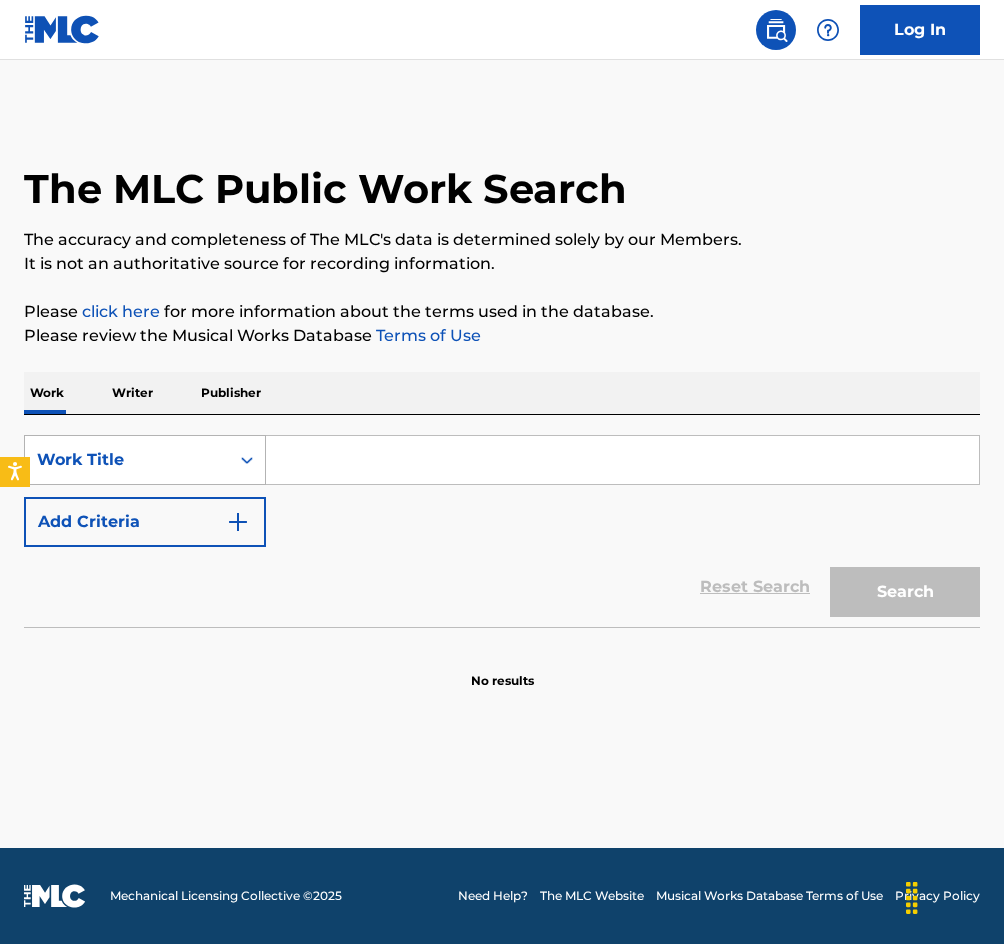 click 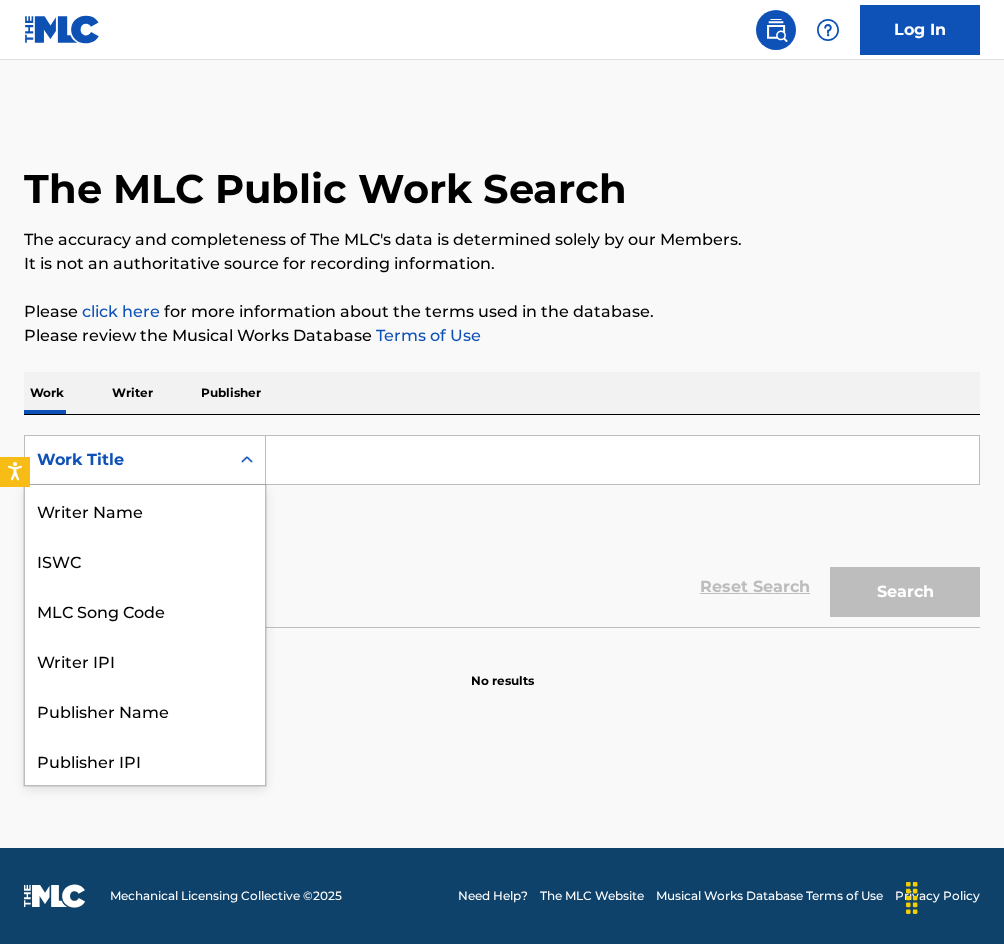scroll, scrollTop: 100, scrollLeft: 0, axis: vertical 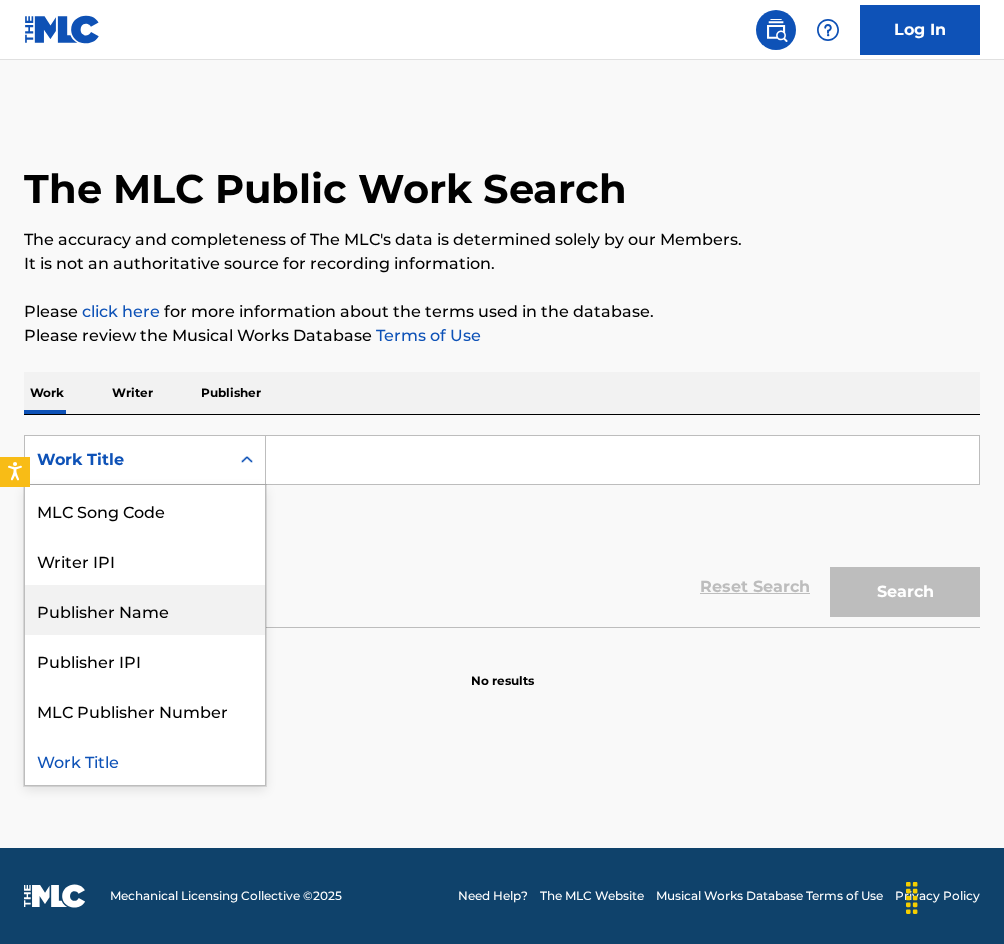 click on "Publisher Name" at bounding box center [145, 610] 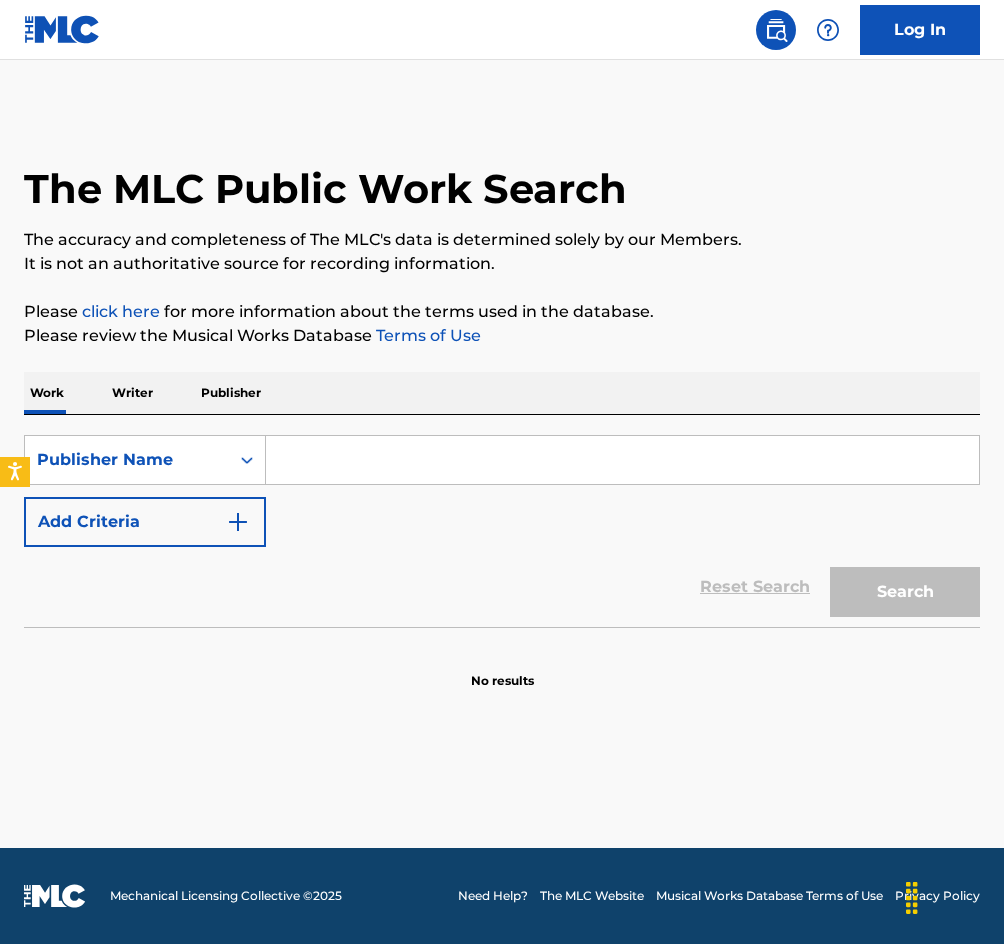 click at bounding box center (622, 460) 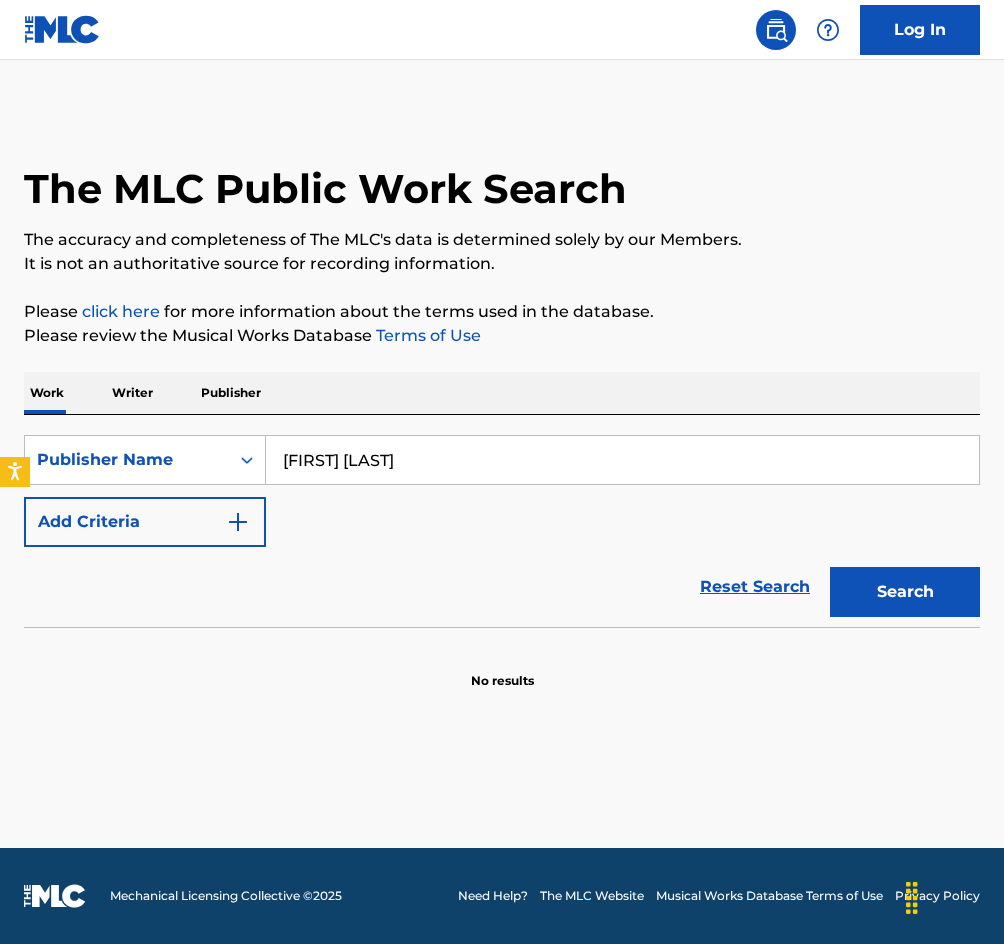 type on "[FIRST] [LAST]" 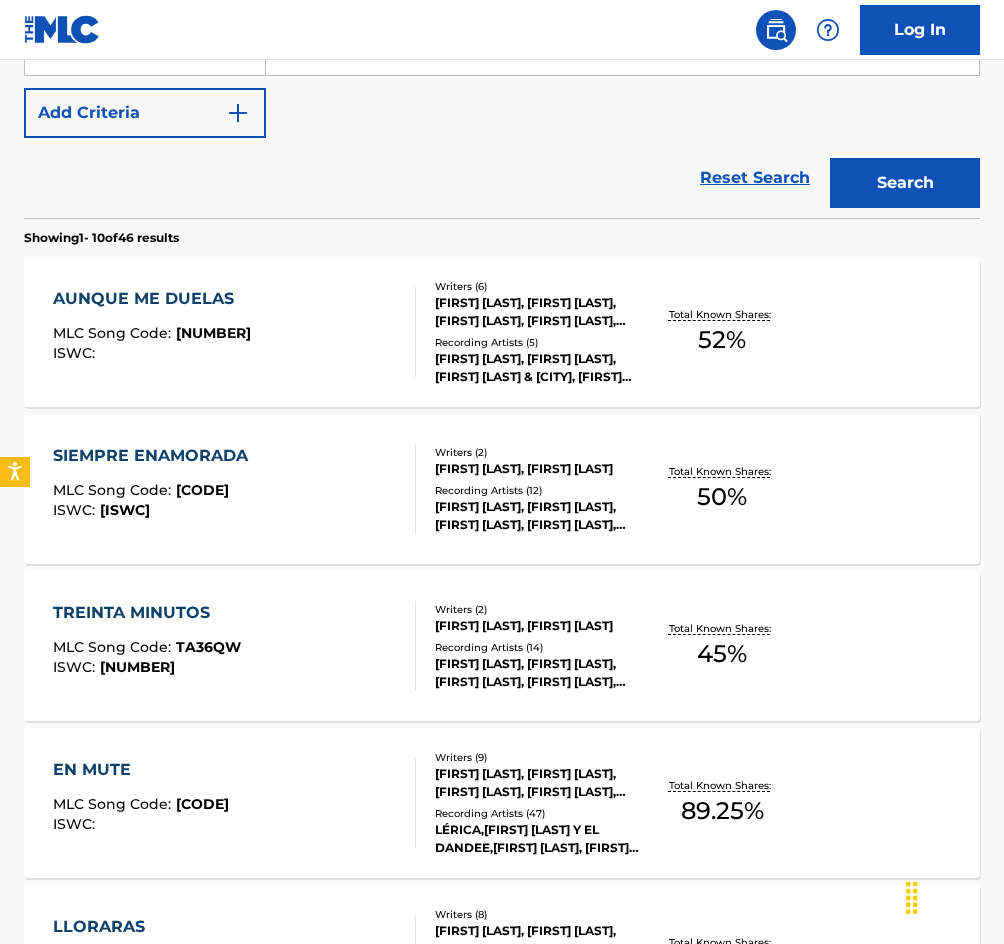 scroll, scrollTop: 600, scrollLeft: 0, axis: vertical 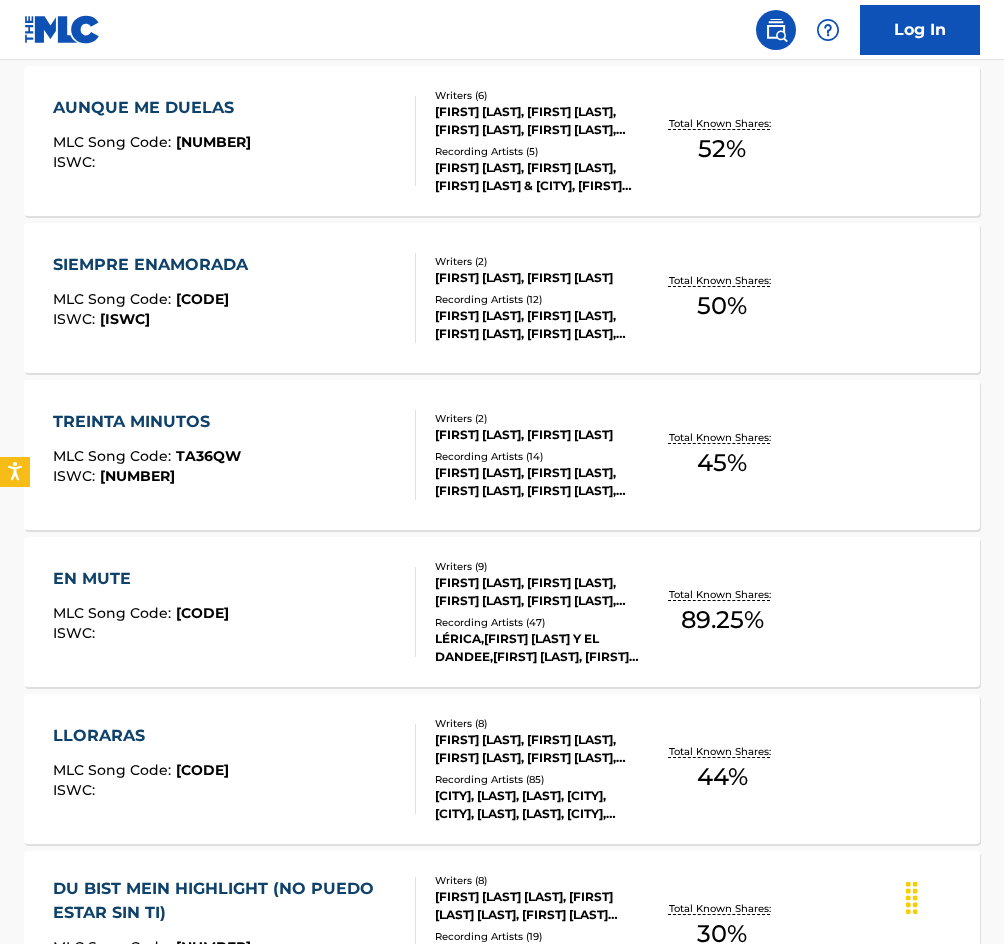 click on "[FIRST] [LAST], [FIRST] [LAST], [FIRST] [LAST], [FIRST] [LAST], [FIRST] [LAST], [FIRST] [LAST]" at bounding box center (539, 121) 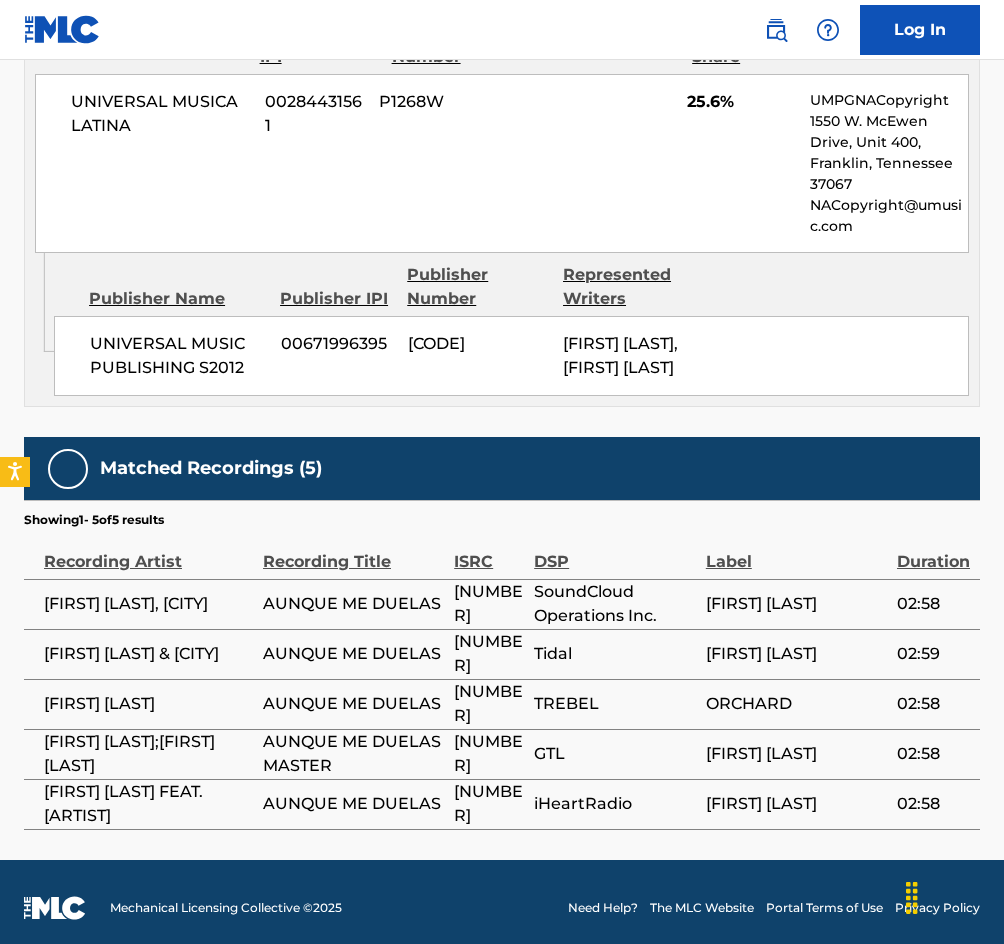 scroll, scrollTop: 1538, scrollLeft: 0, axis: vertical 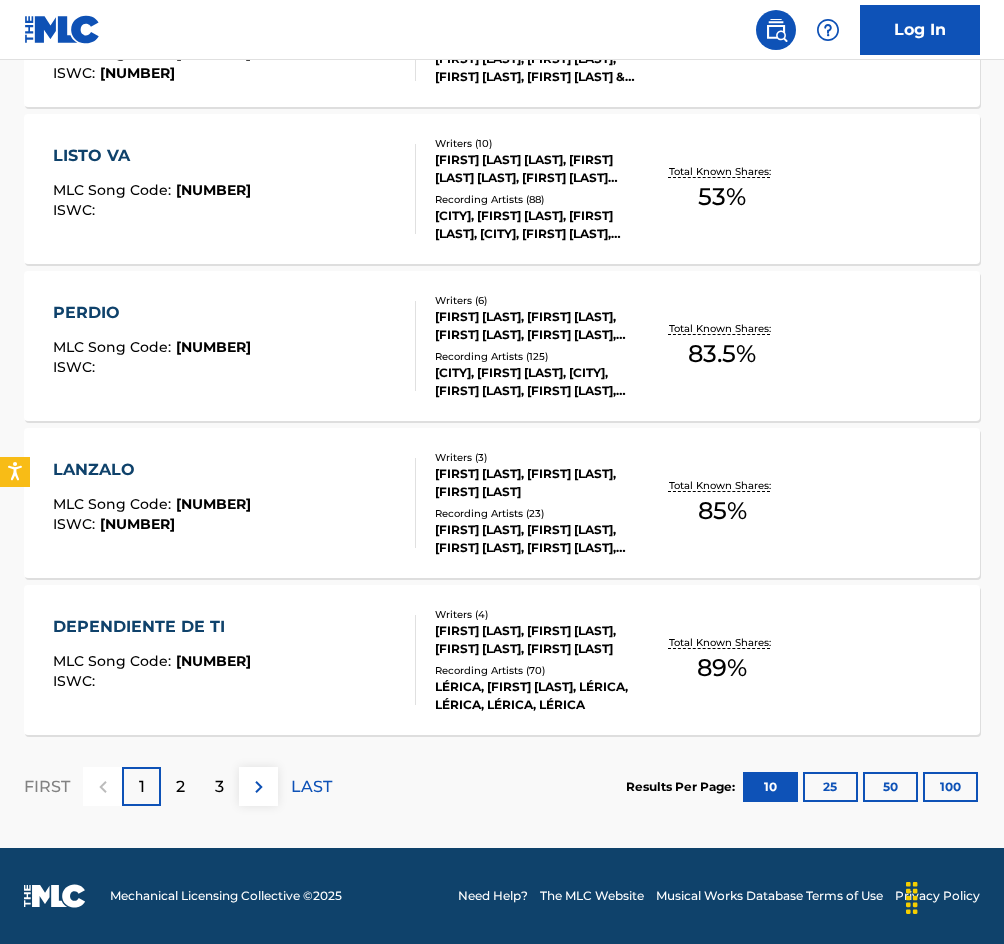 click on "LAST" at bounding box center [311, 787] 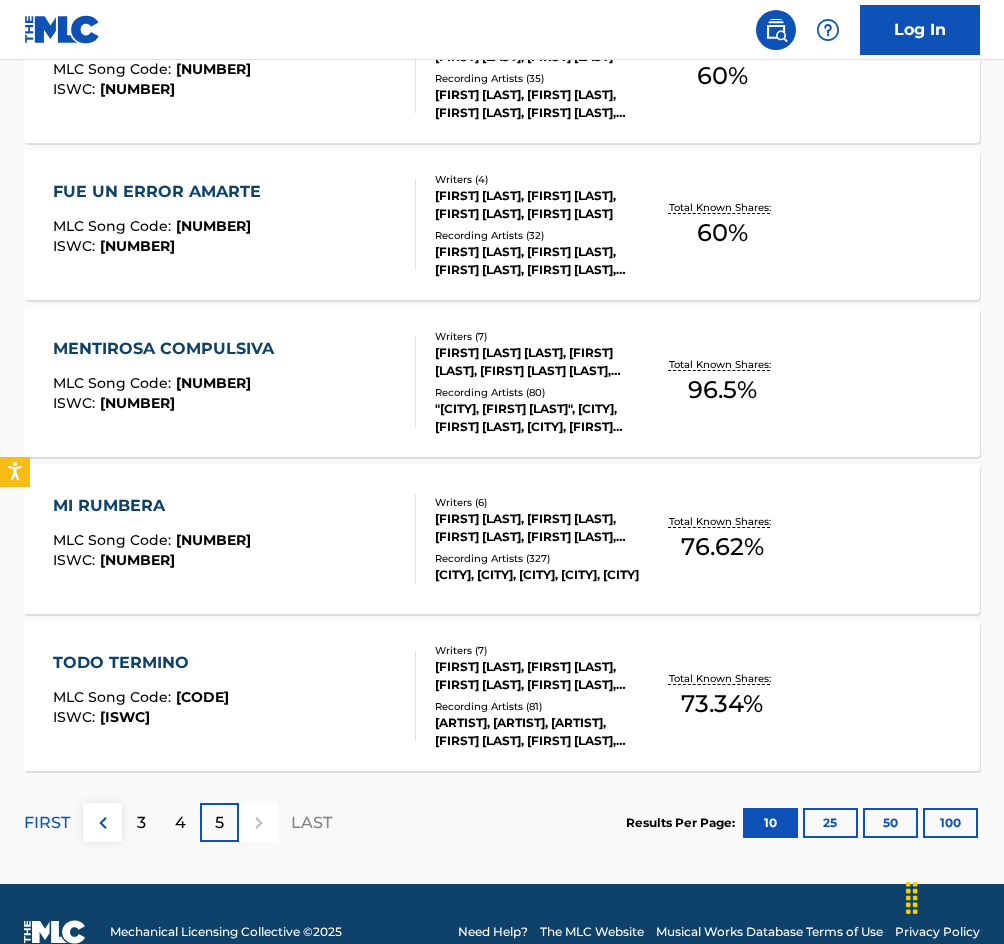 scroll, scrollTop: 866, scrollLeft: 0, axis: vertical 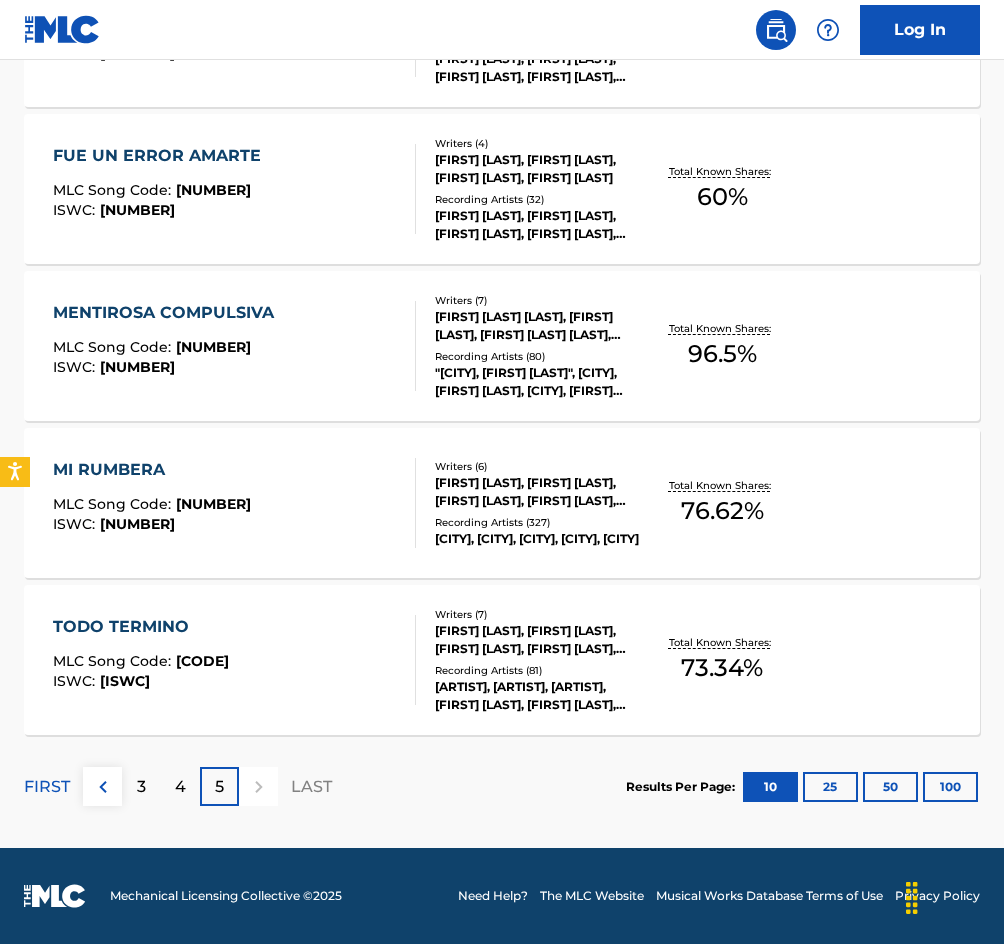 click at bounding box center (103, 787) 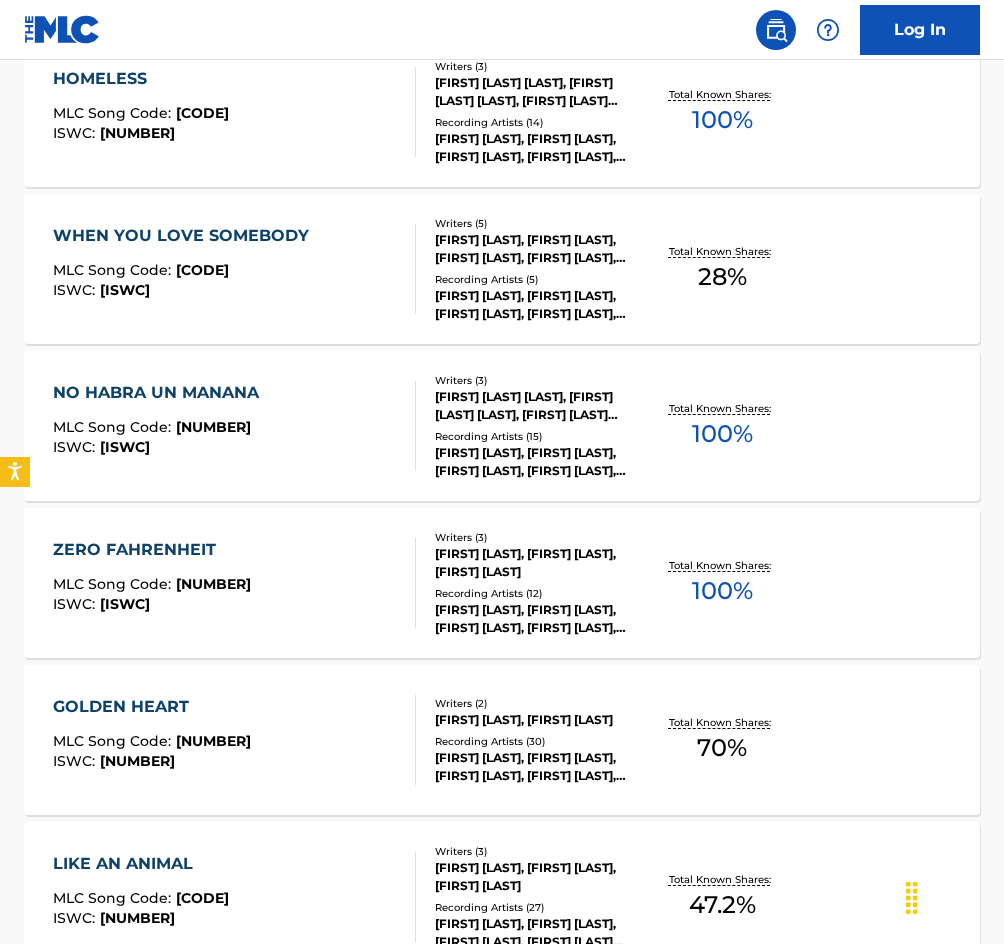 scroll, scrollTop: 1494, scrollLeft: 0, axis: vertical 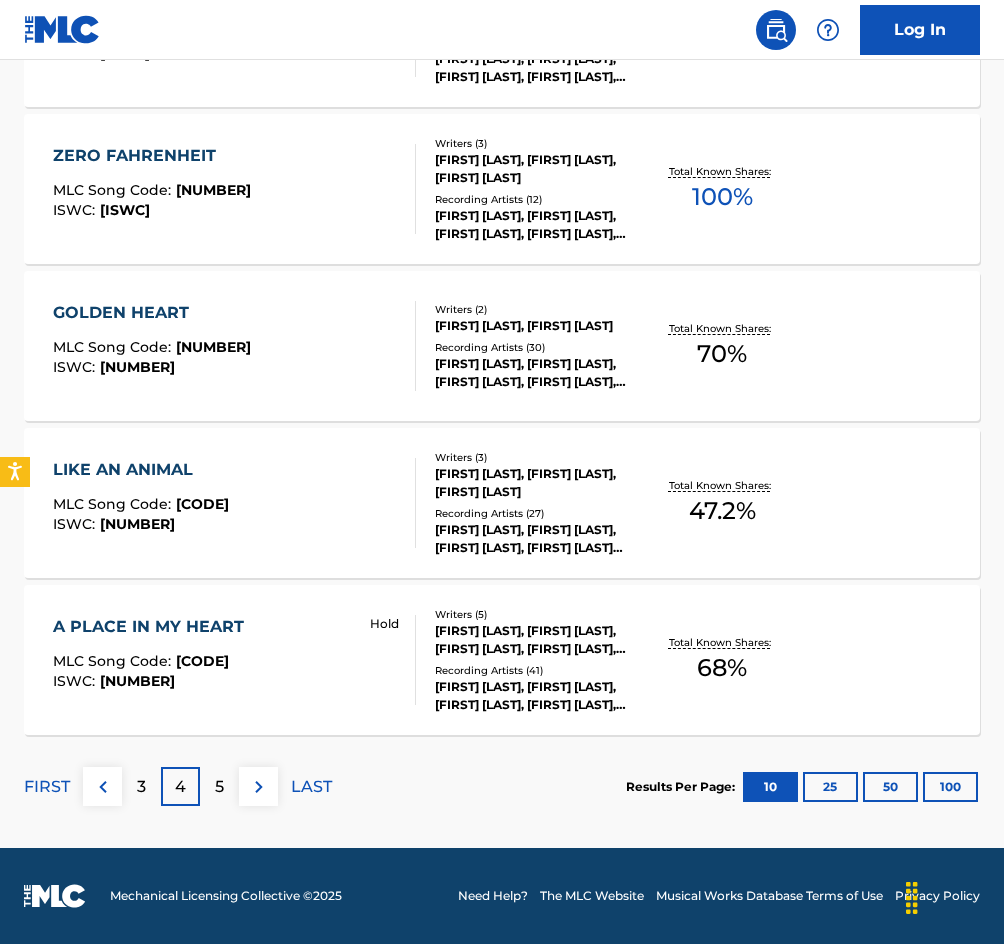 click at bounding box center [103, 787] 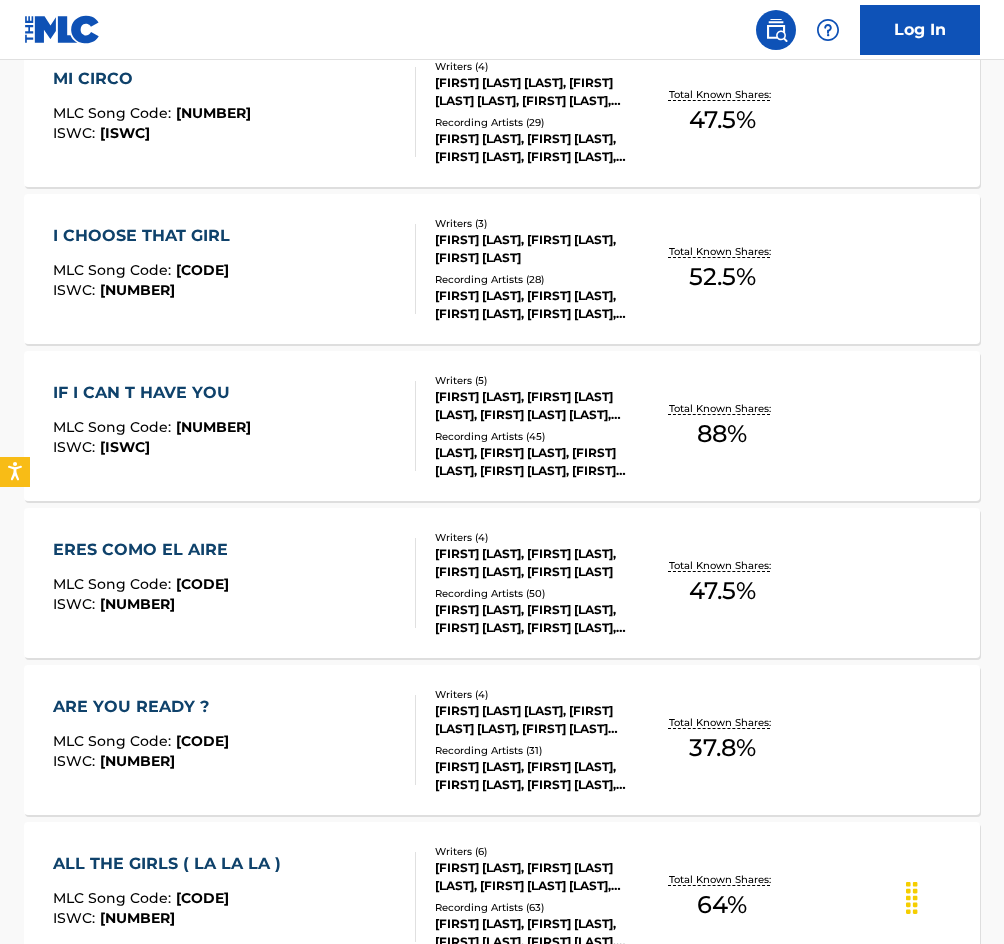 scroll, scrollTop: 1494, scrollLeft: 0, axis: vertical 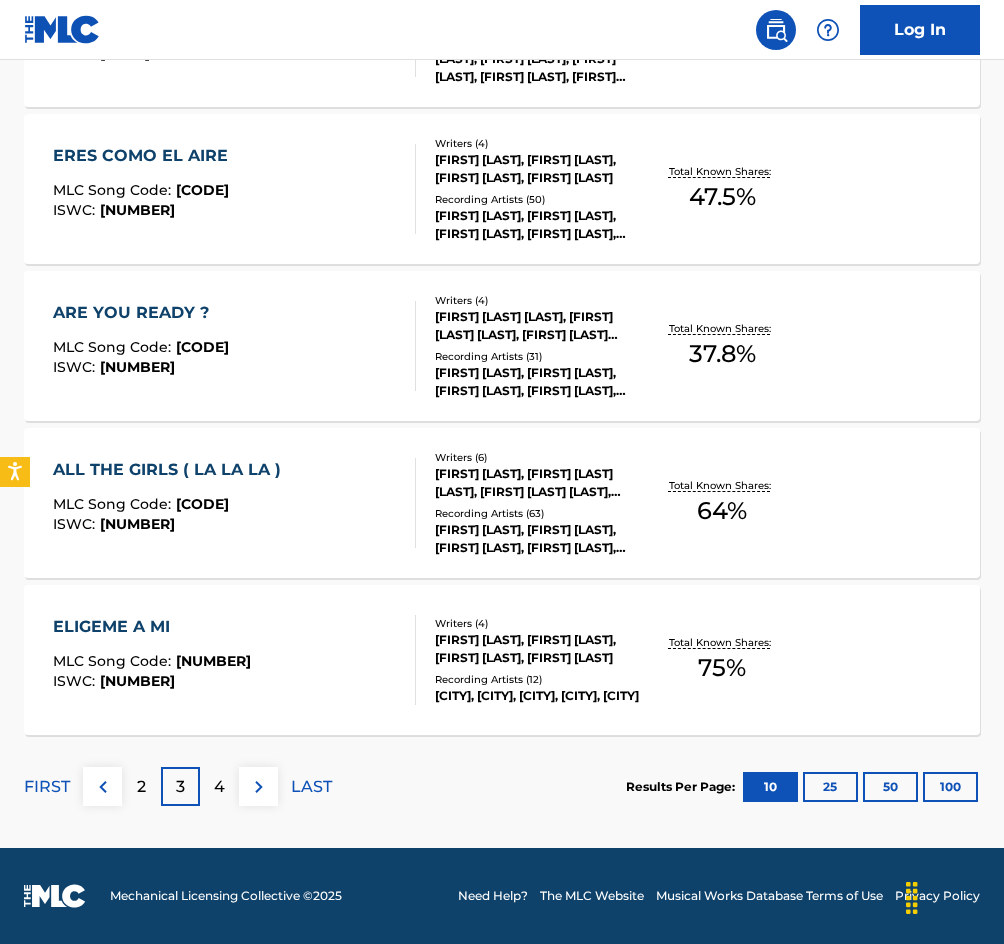 click at bounding box center [103, 787] 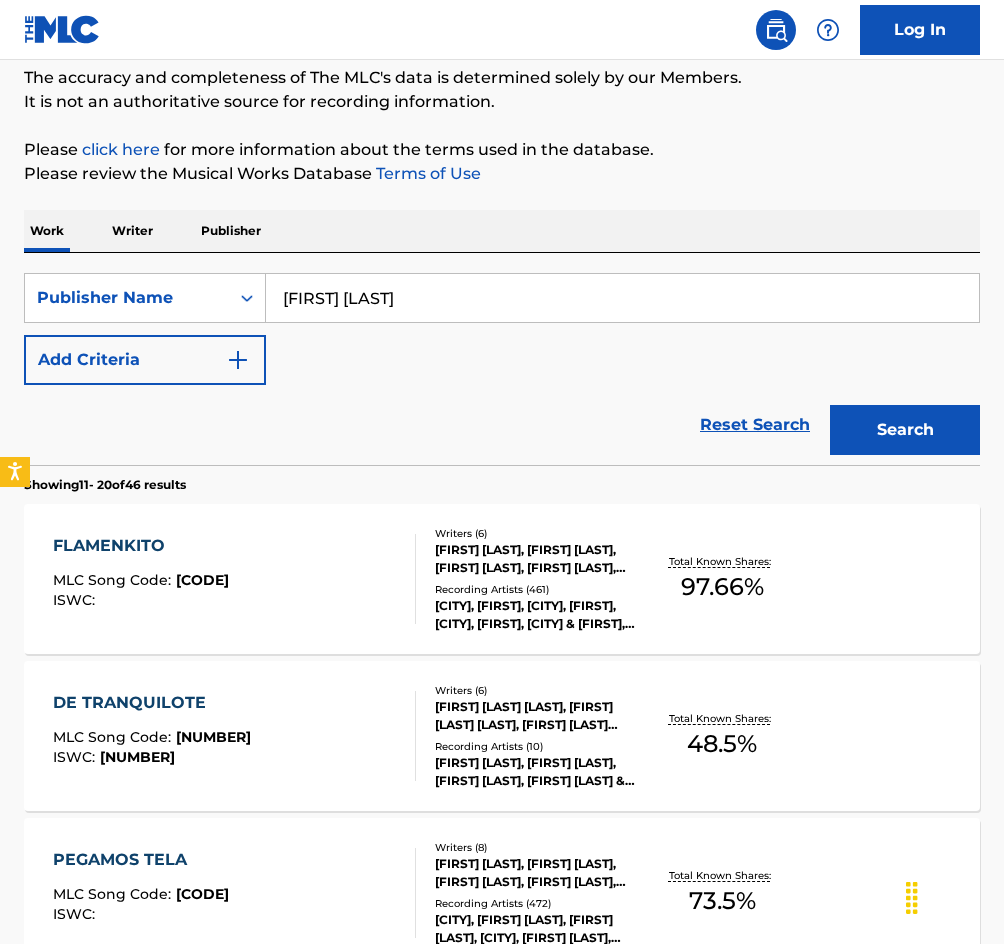 scroll, scrollTop: 300, scrollLeft: 0, axis: vertical 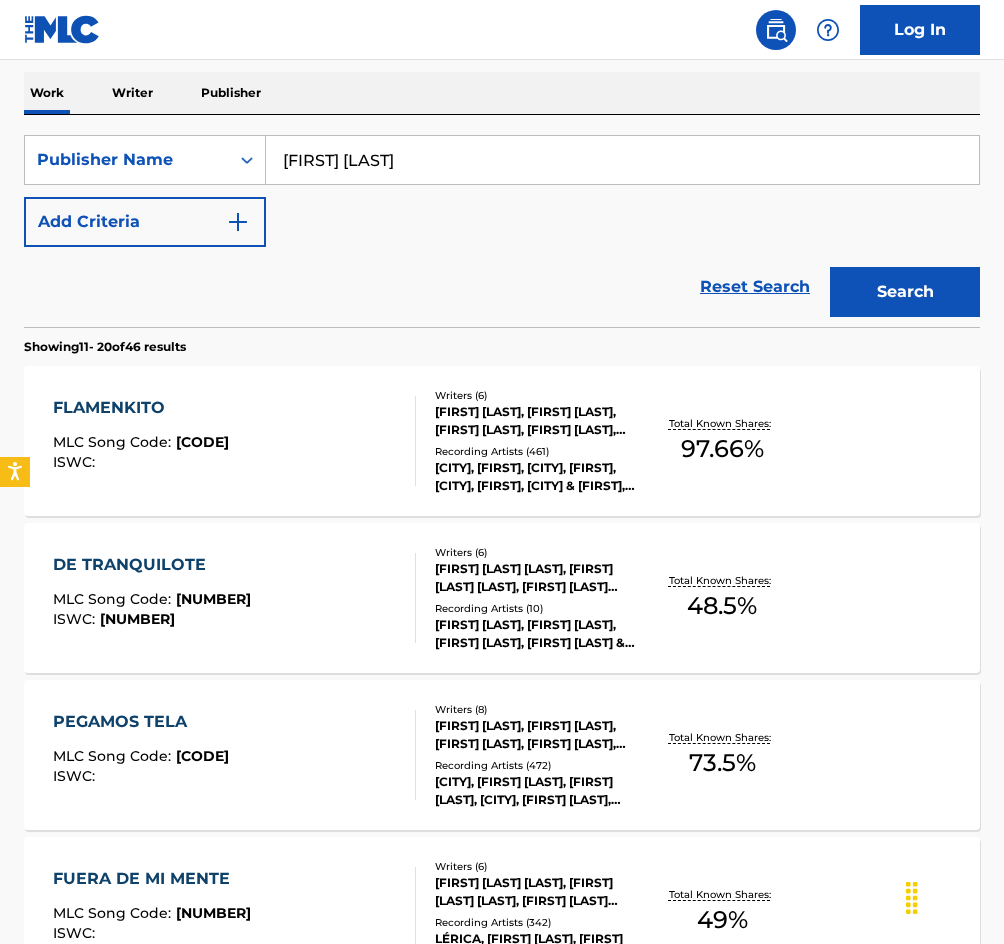 click on "[FIRST] [LAST], [FIRST] [LAST], [FIRST] [LAST], [FIRST] [LAST], [FIRST] [LAST], [FIRST] [LAST]" at bounding box center (539, 421) 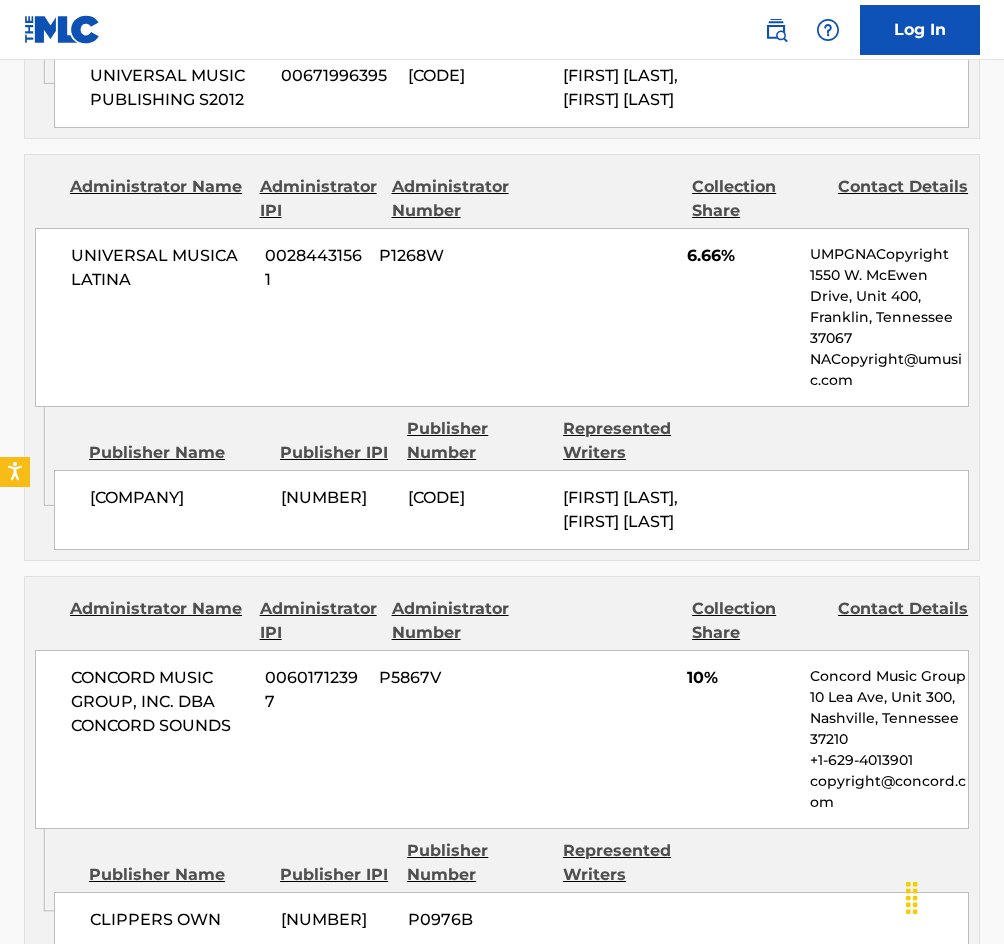 scroll, scrollTop: 2800, scrollLeft: 0, axis: vertical 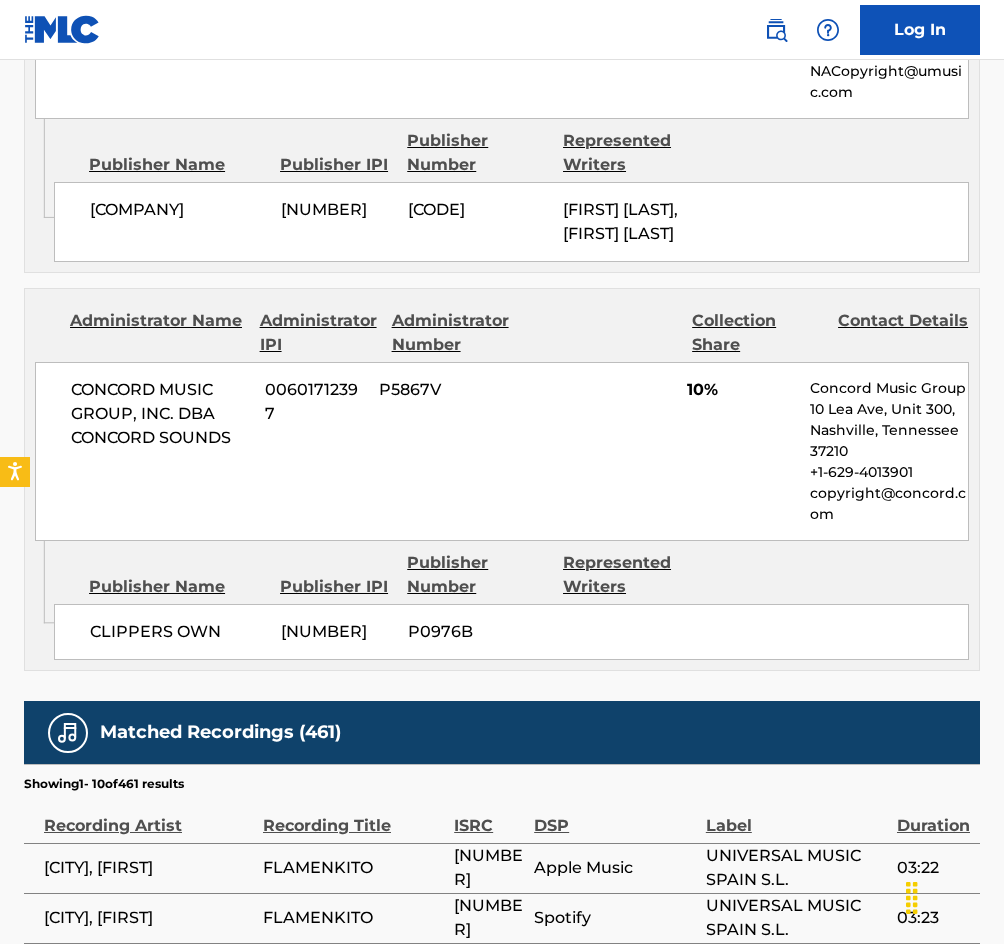 drag, startPoint x: 757, startPoint y: 381, endPoint x: 893, endPoint y: 449, distance: 152.05263 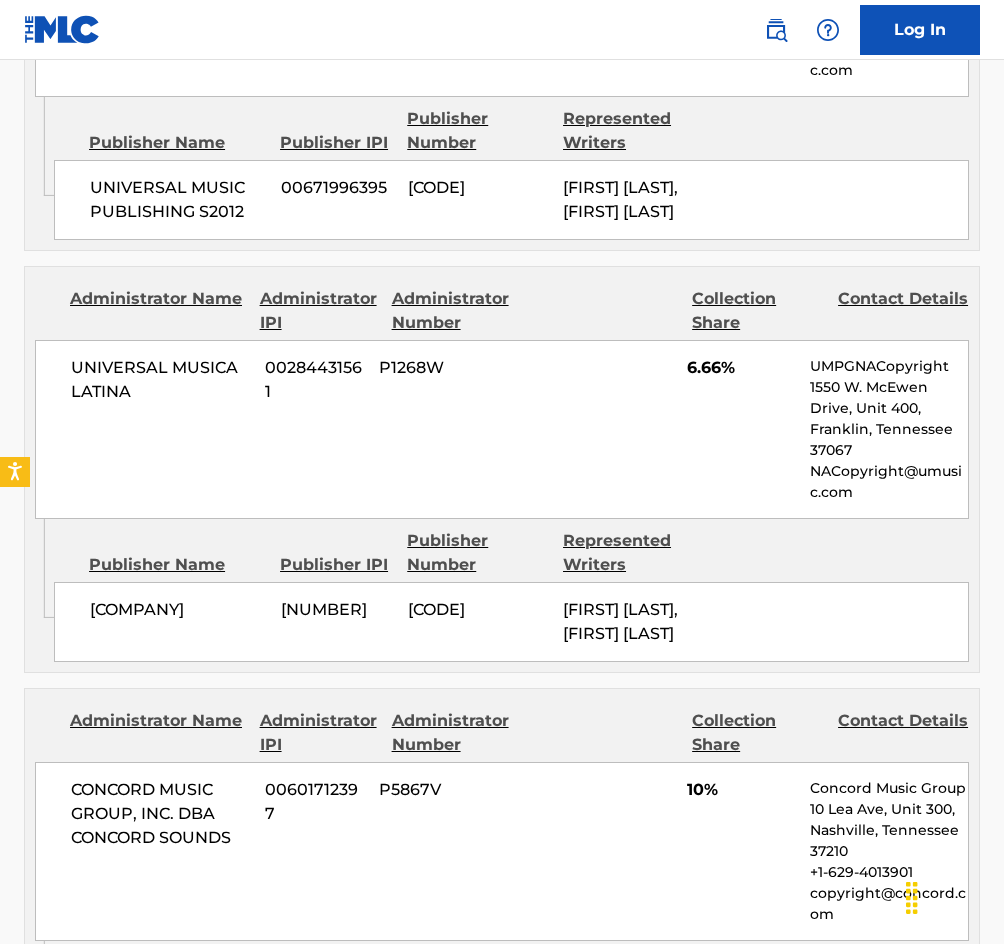 scroll, scrollTop: 2900, scrollLeft: 0, axis: vertical 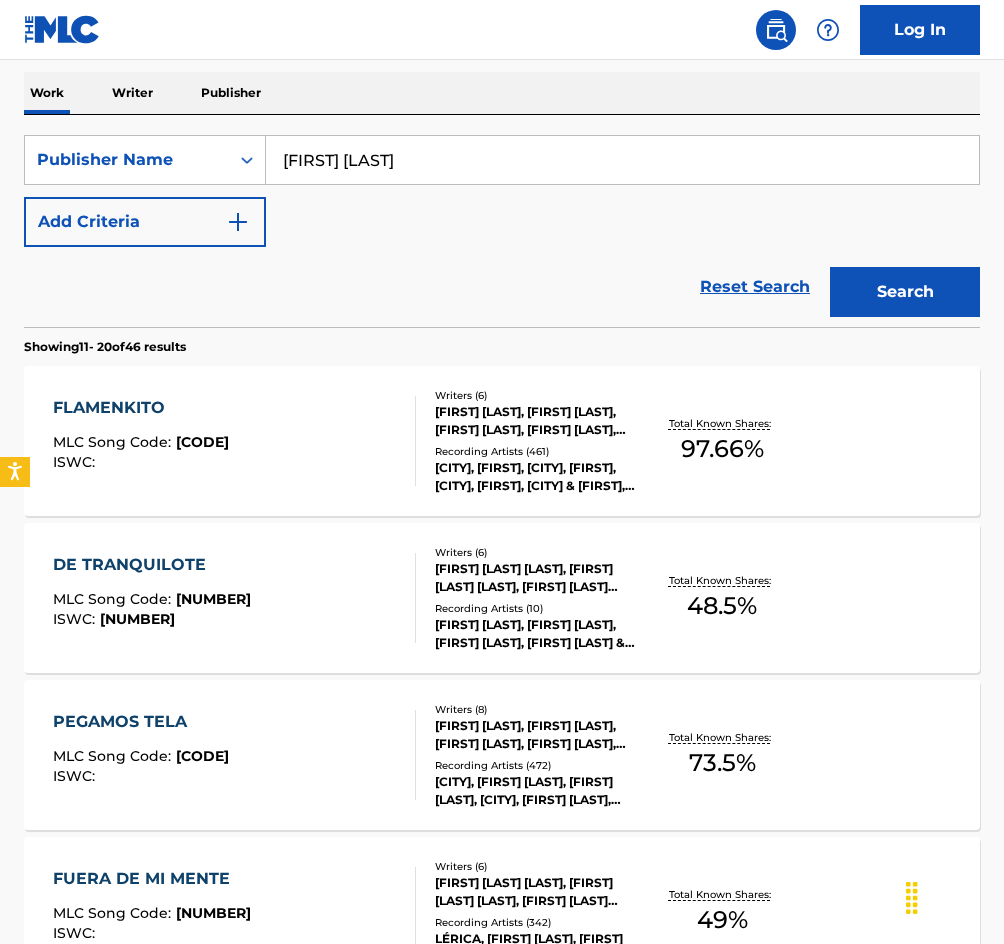 click on "[FIRST] [LAST], [FIRST] [LAST], [FIRST] [LAST], [FIRST] [LAST] & LÉRICA, [FIRST] [LAST];LÉRICA;[FIRST] [LAST]" at bounding box center [539, 634] 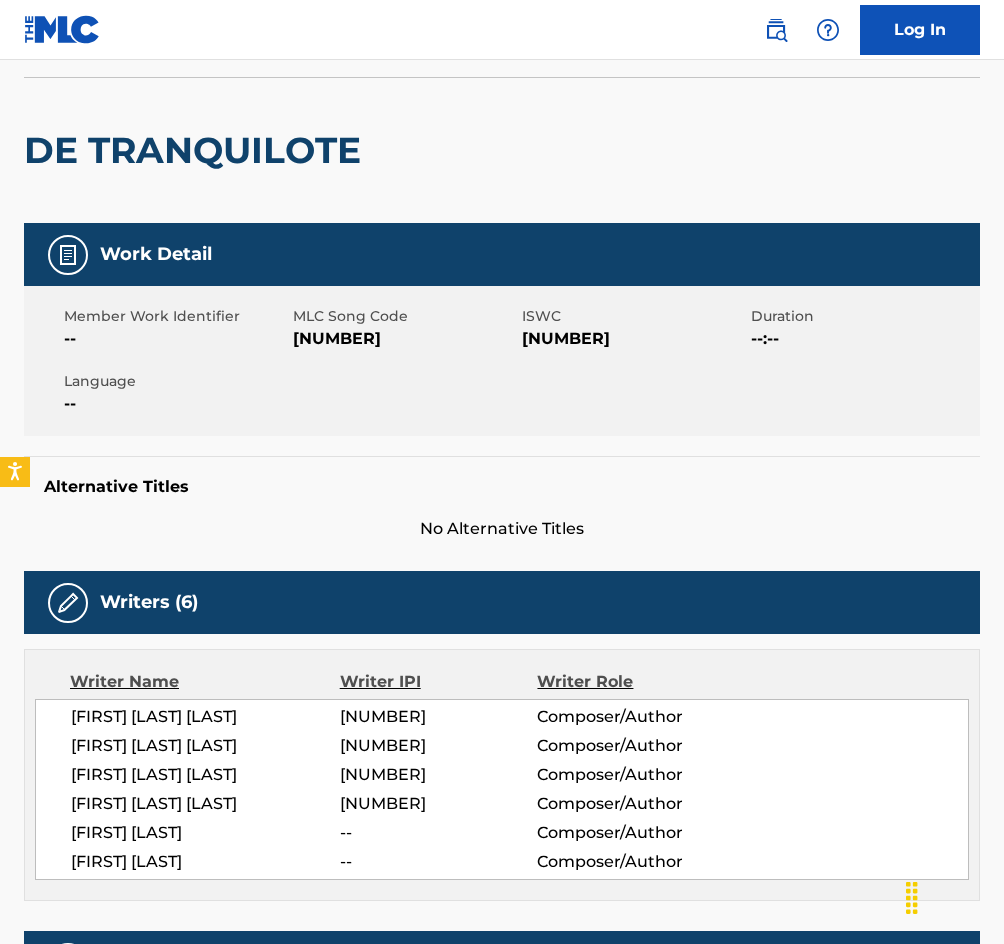 scroll, scrollTop: 0, scrollLeft: 0, axis: both 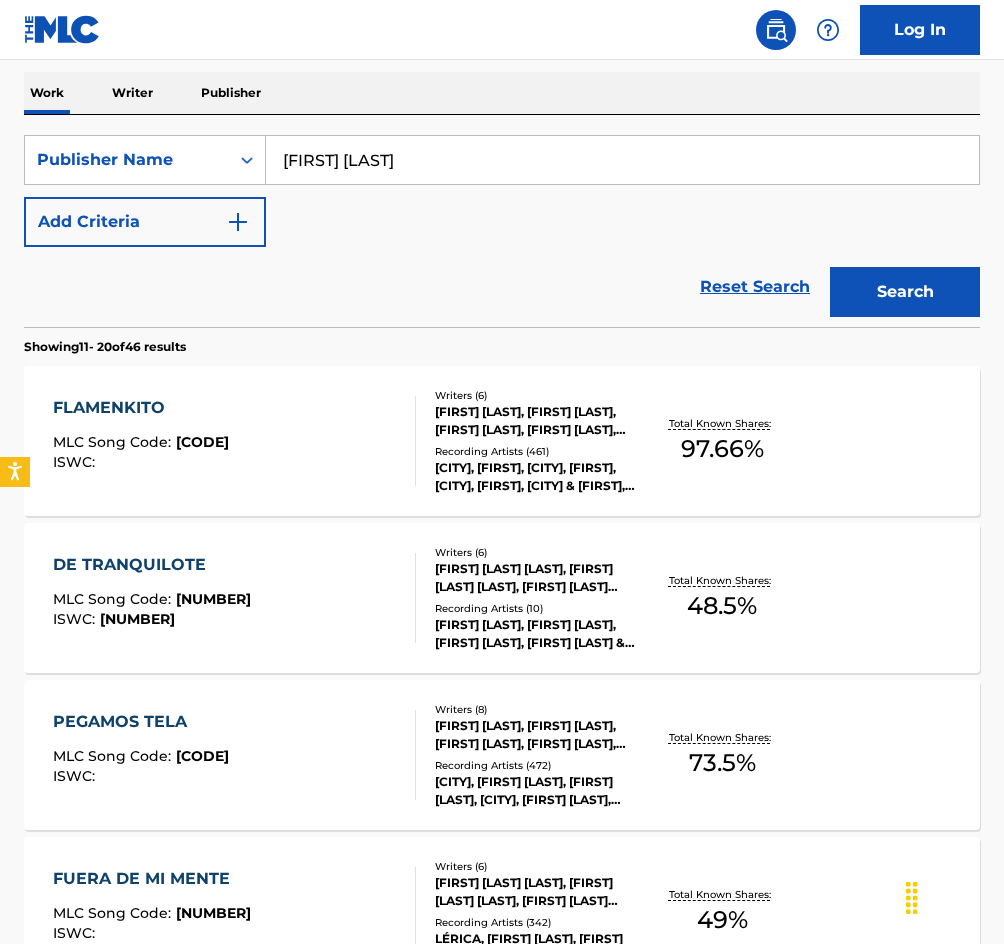 click on "48.5 %" at bounding box center (722, 606) 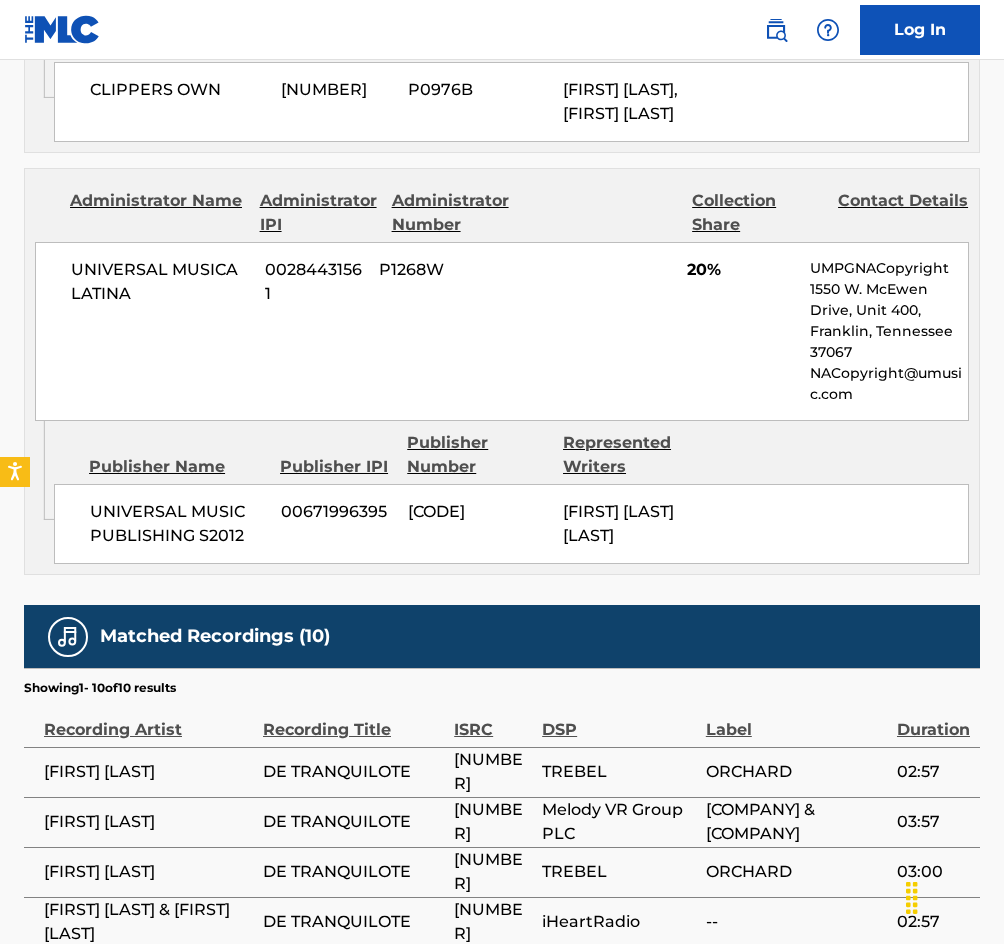 scroll, scrollTop: 2200, scrollLeft: 0, axis: vertical 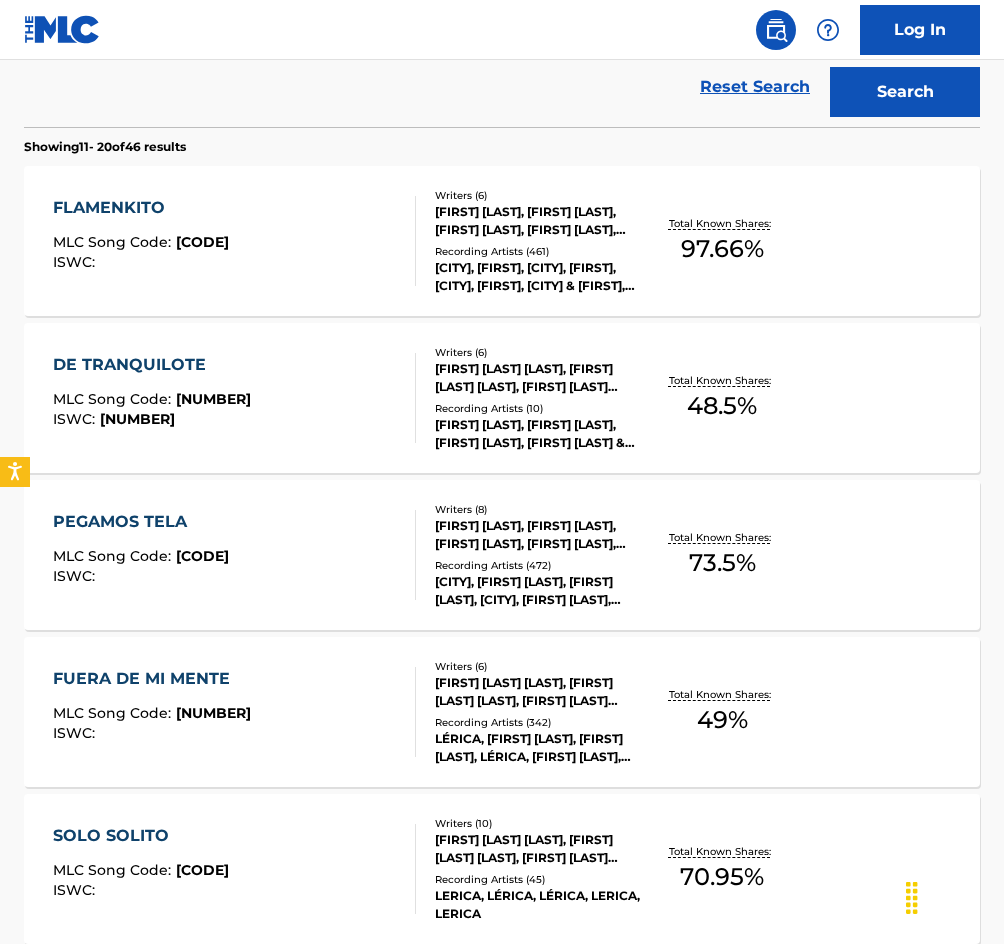 click on "73.5 %" at bounding box center (722, 563) 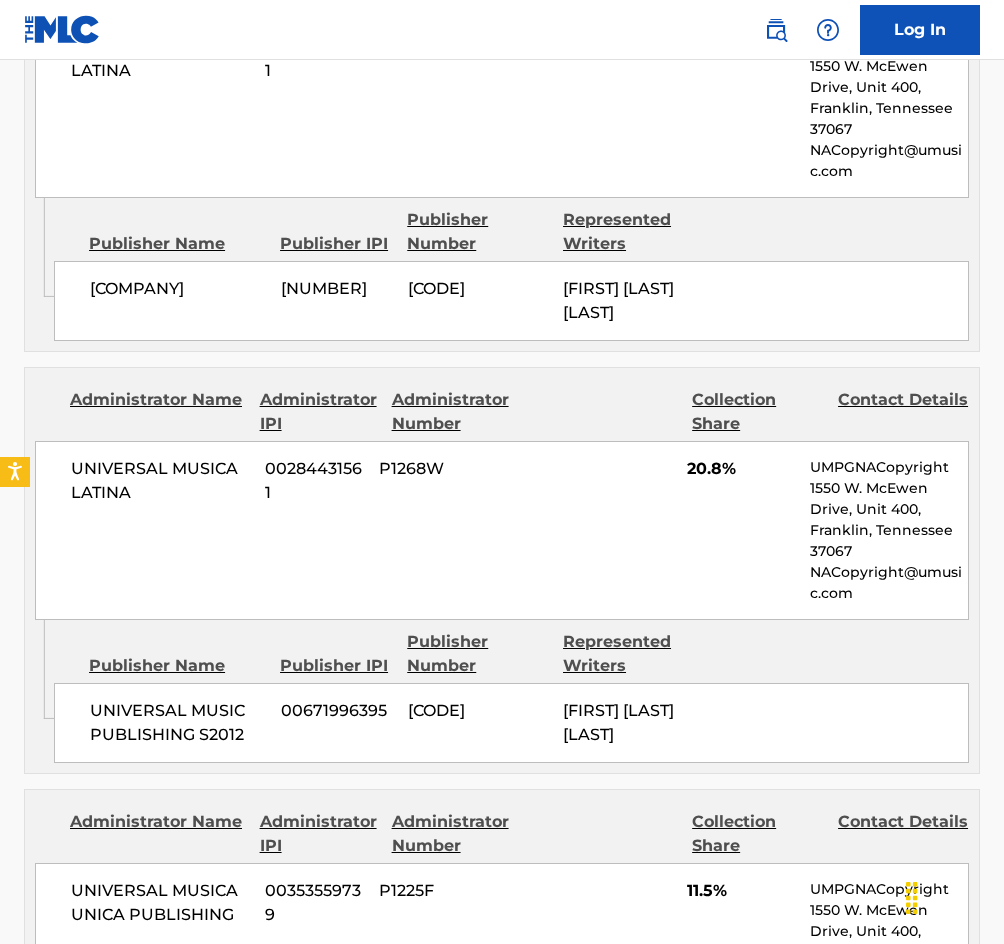 scroll, scrollTop: 2500, scrollLeft: 0, axis: vertical 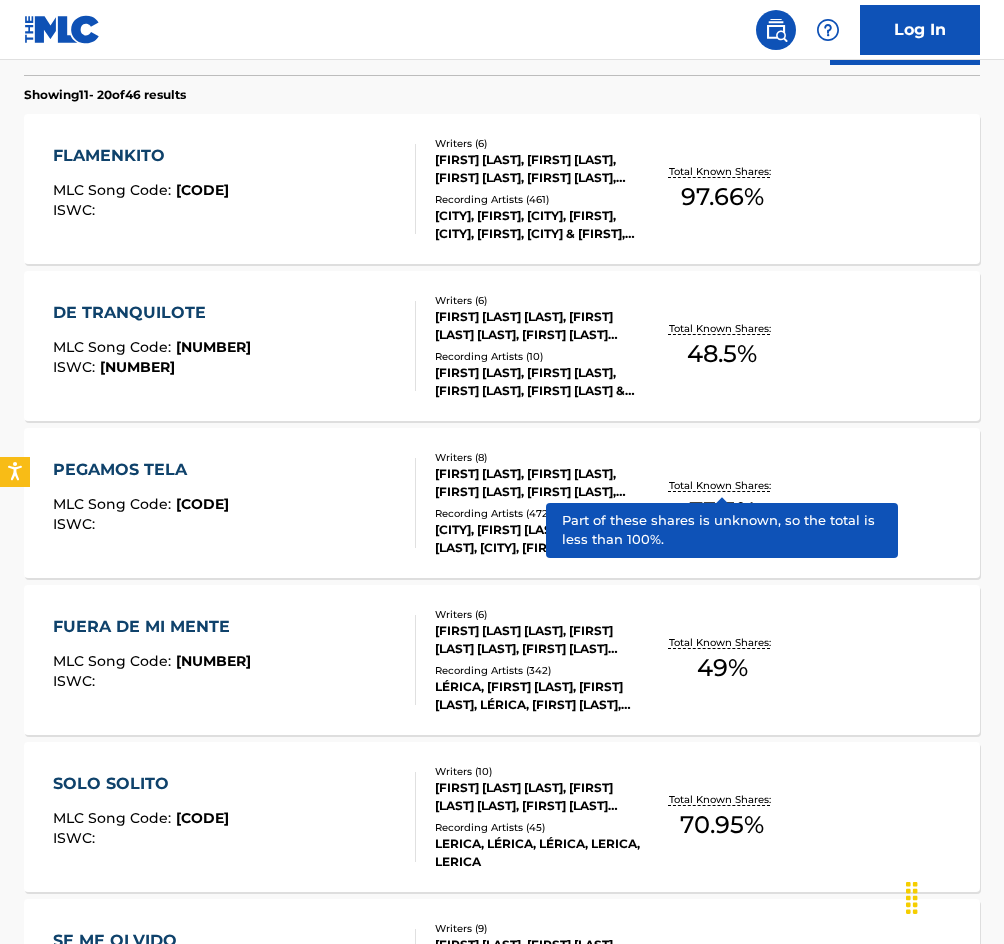 click on "Total Known Shares:" at bounding box center (722, 485) 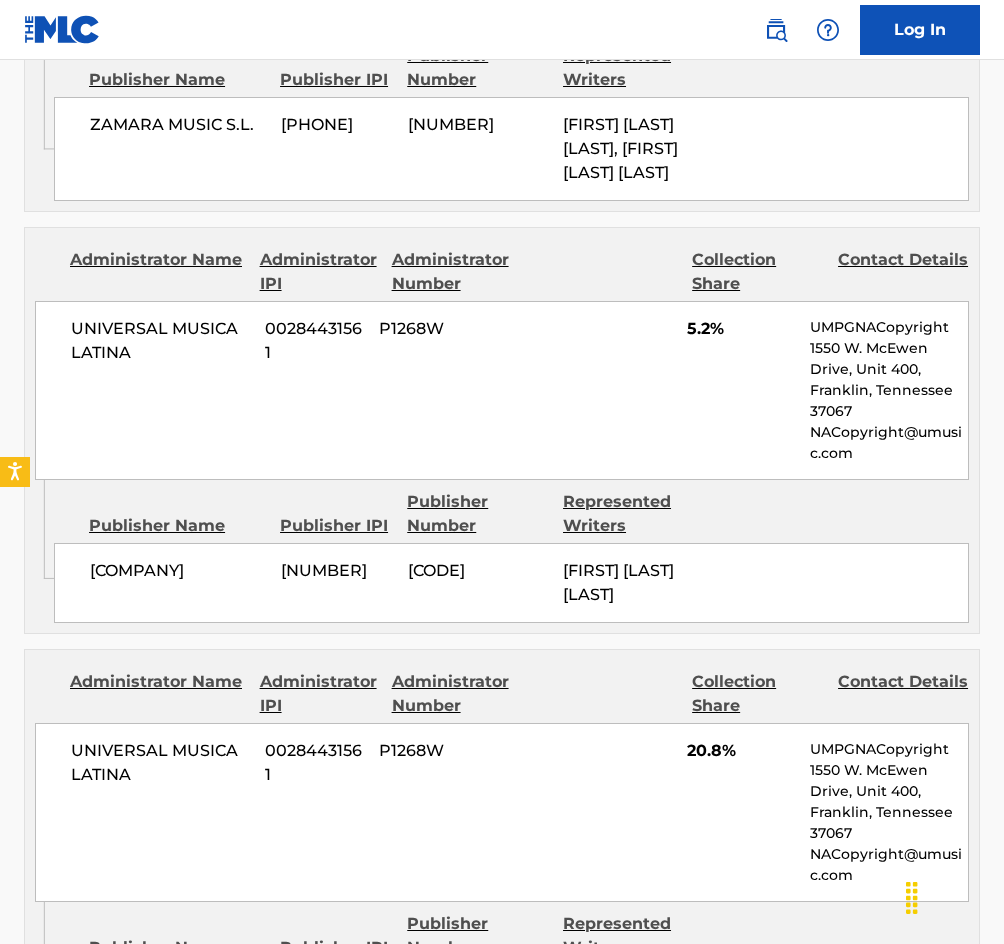 scroll, scrollTop: 2100, scrollLeft: 0, axis: vertical 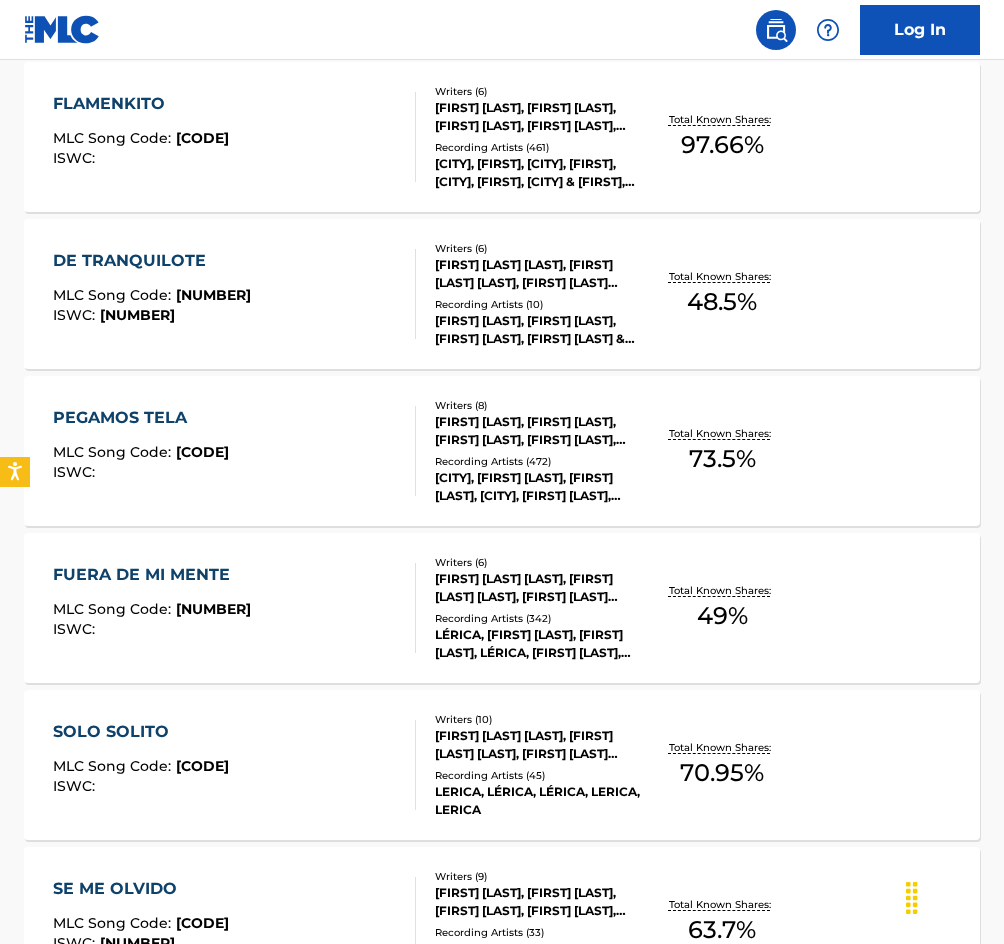click on "49 %" at bounding box center [722, 616] 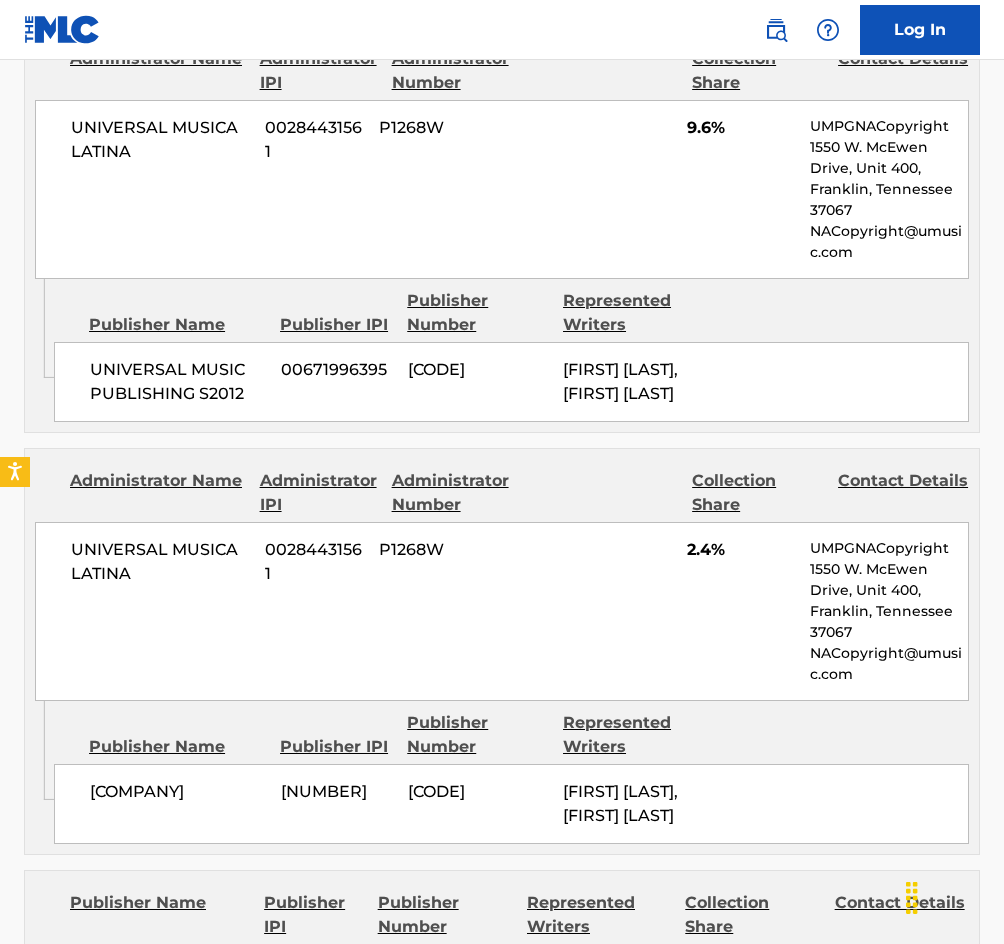 scroll, scrollTop: 1300, scrollLeft: 0, axis: vertical 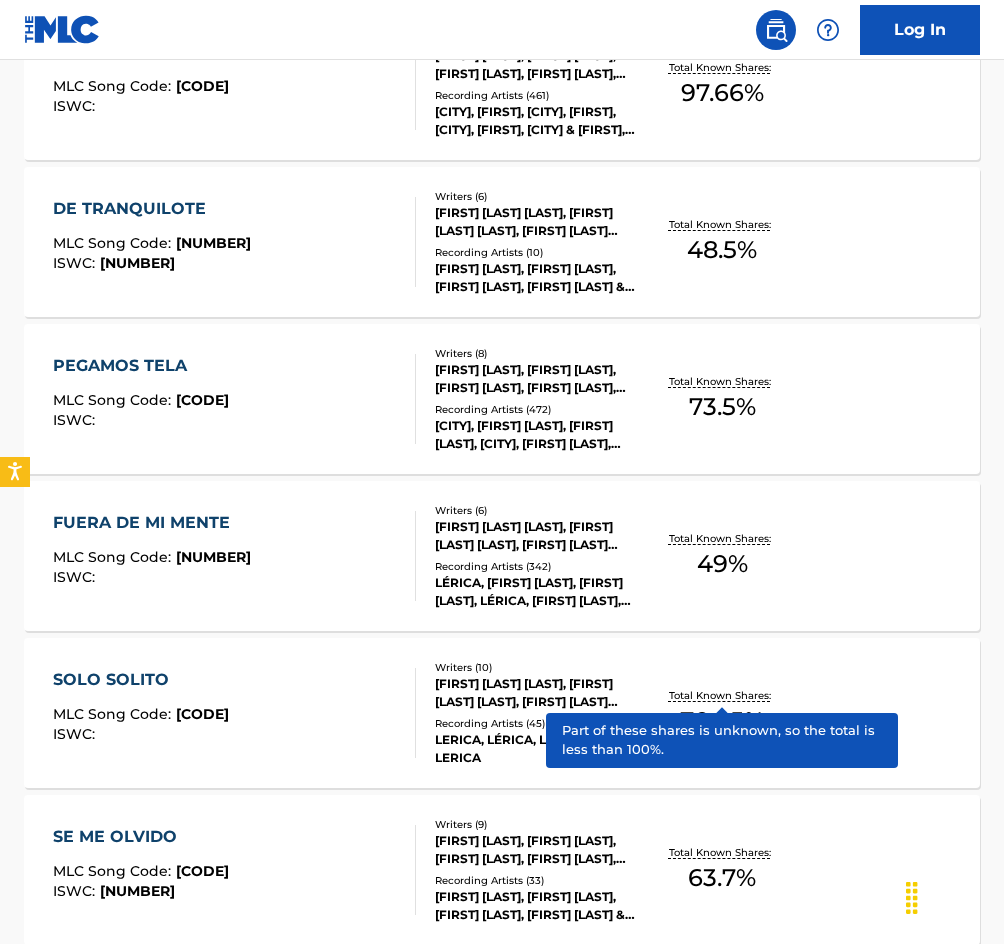 click on "Total Known Shares:" at bounding box center [722, 695] 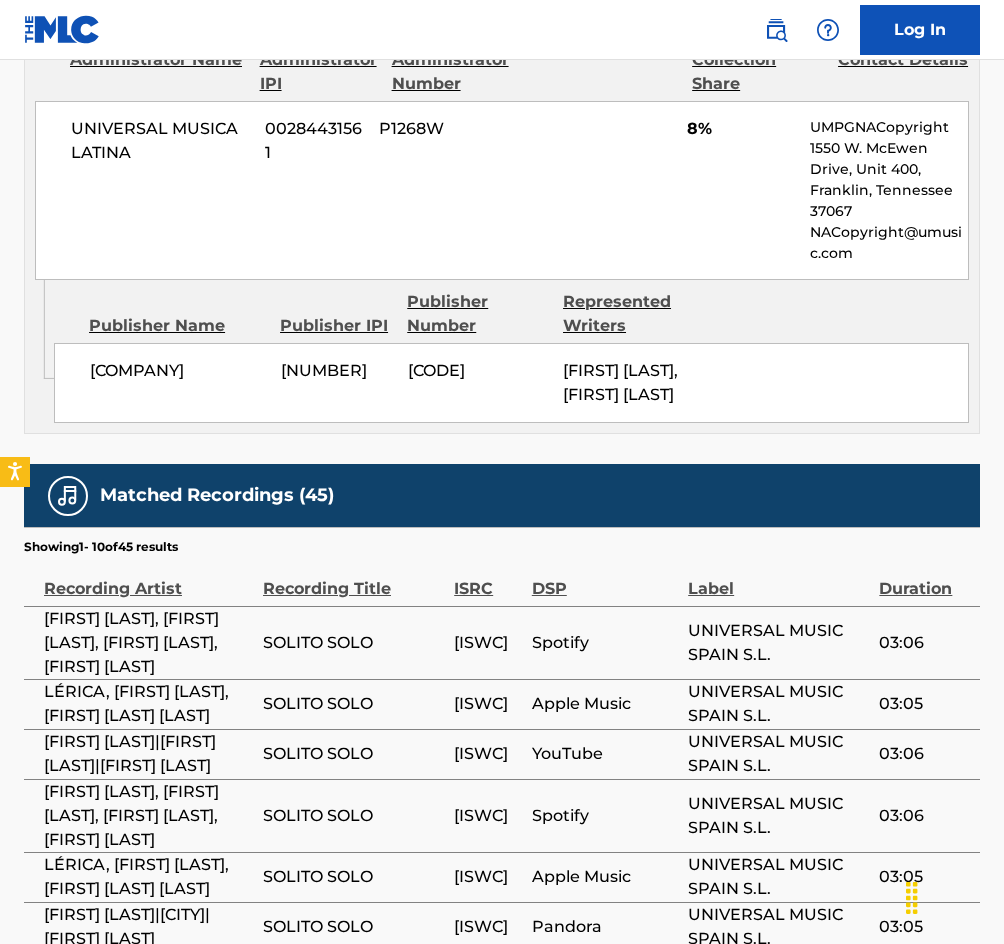 scroll, scrollTop: 2800, scrollLeft: 0, axis: vertical 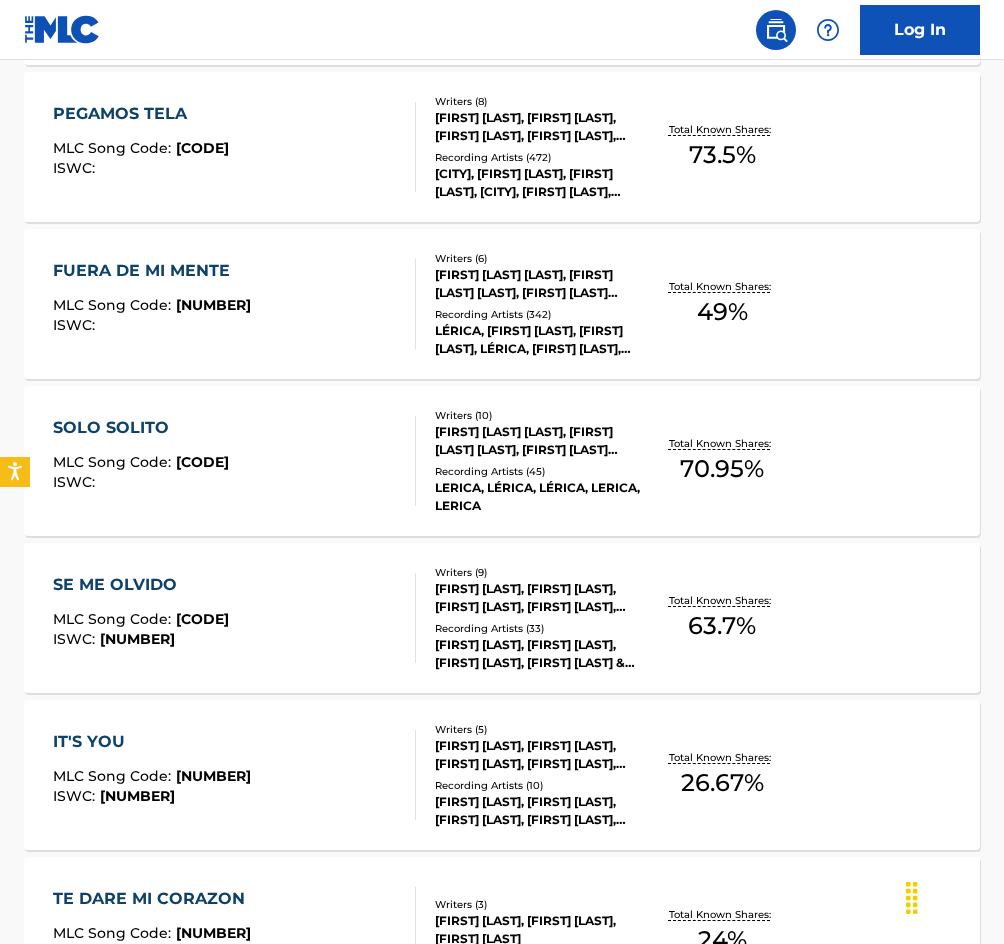 click on "63.7 %" at bounding box center [722, 626] 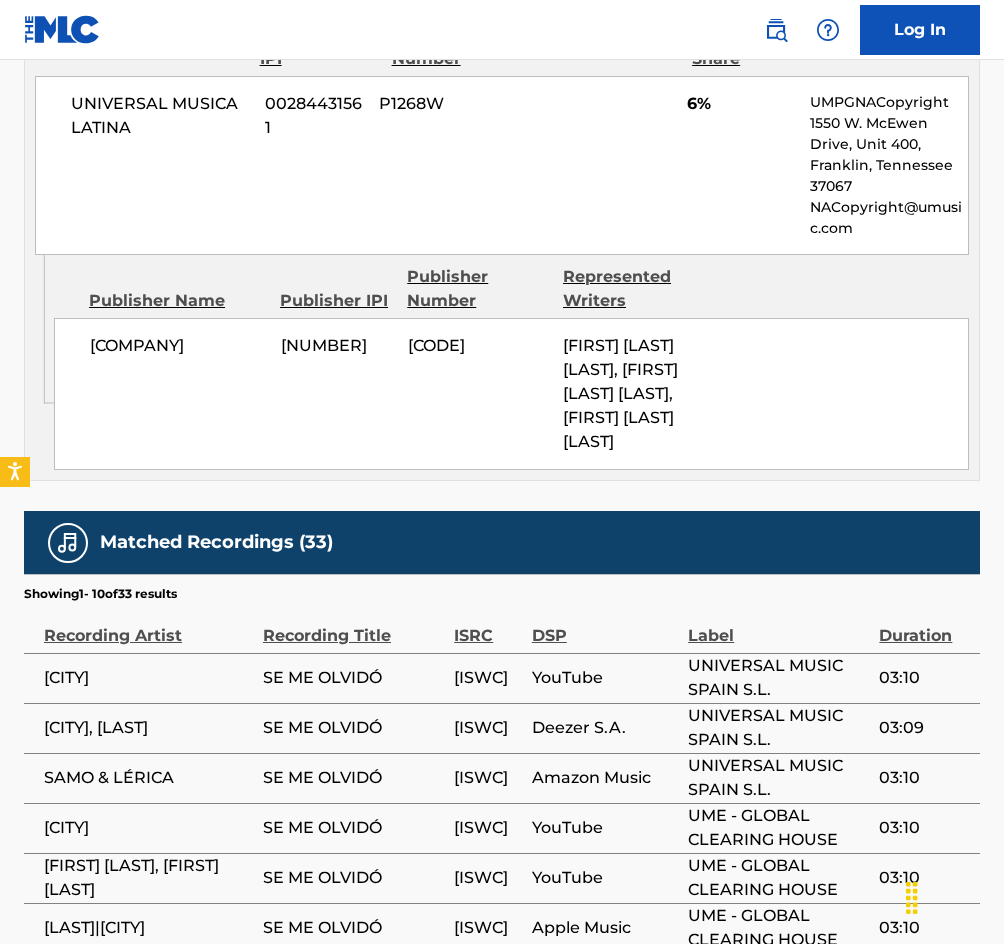 scroll, scrollTop: 2100, scrollLeft: 0, axis: vertical 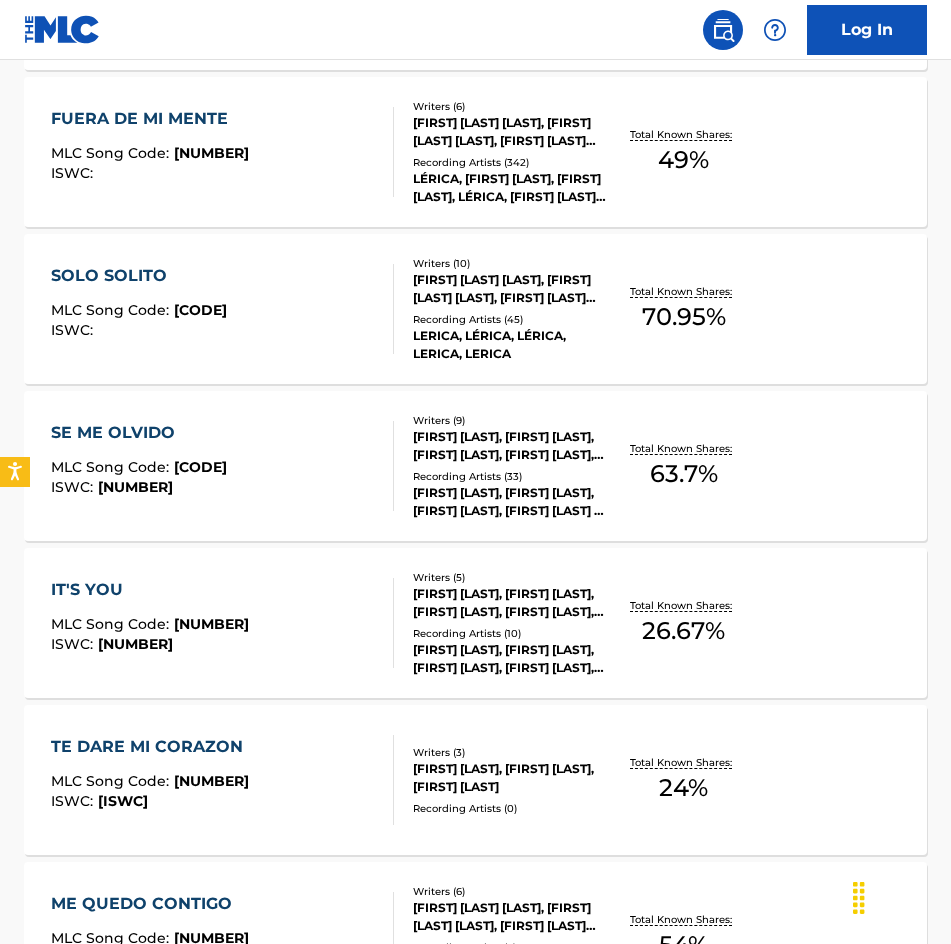 click on "63.7 %" at bounding box center (684, 474) 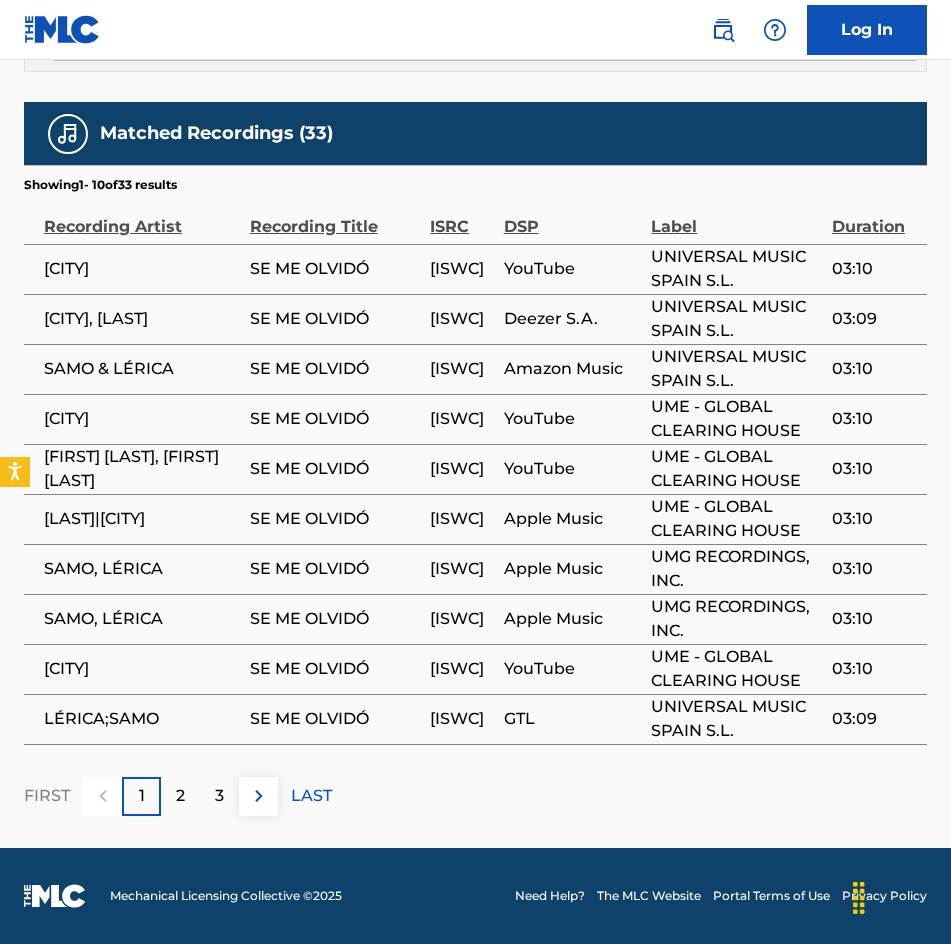 scroll, scrollTop: 2300, scrollLeft: 0, axis: vertical 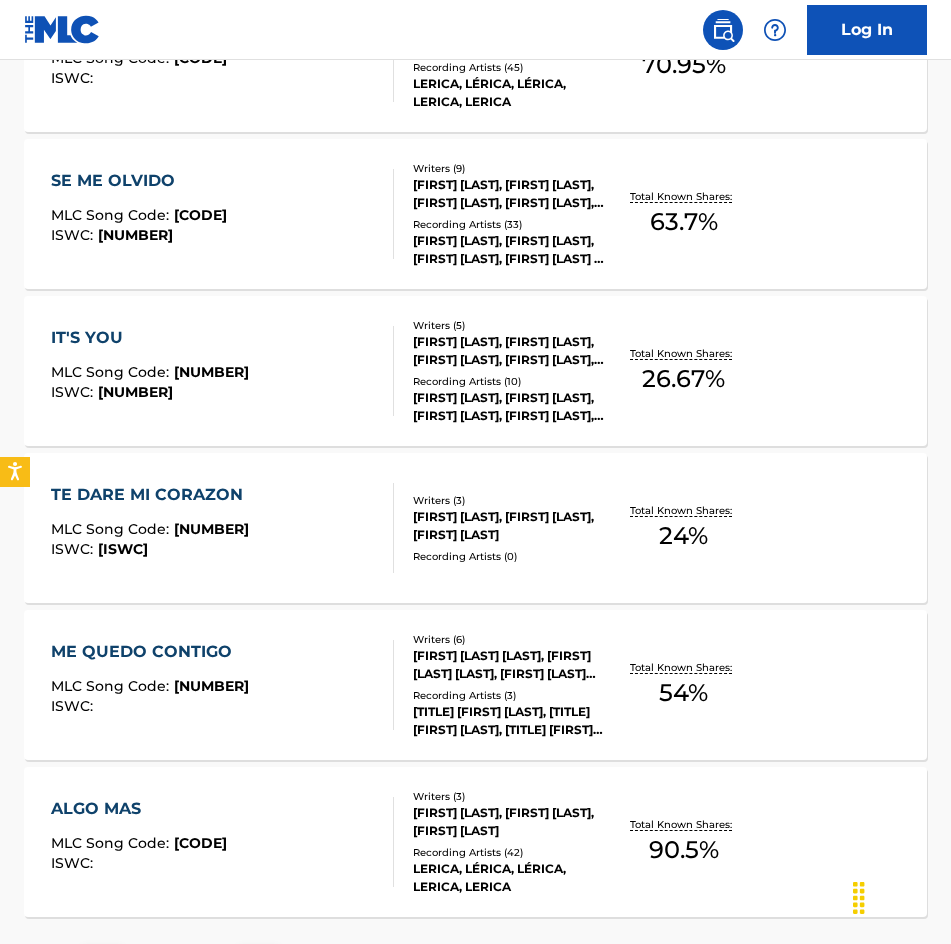 click on "26.67 %" at bounding box center (683, 379) 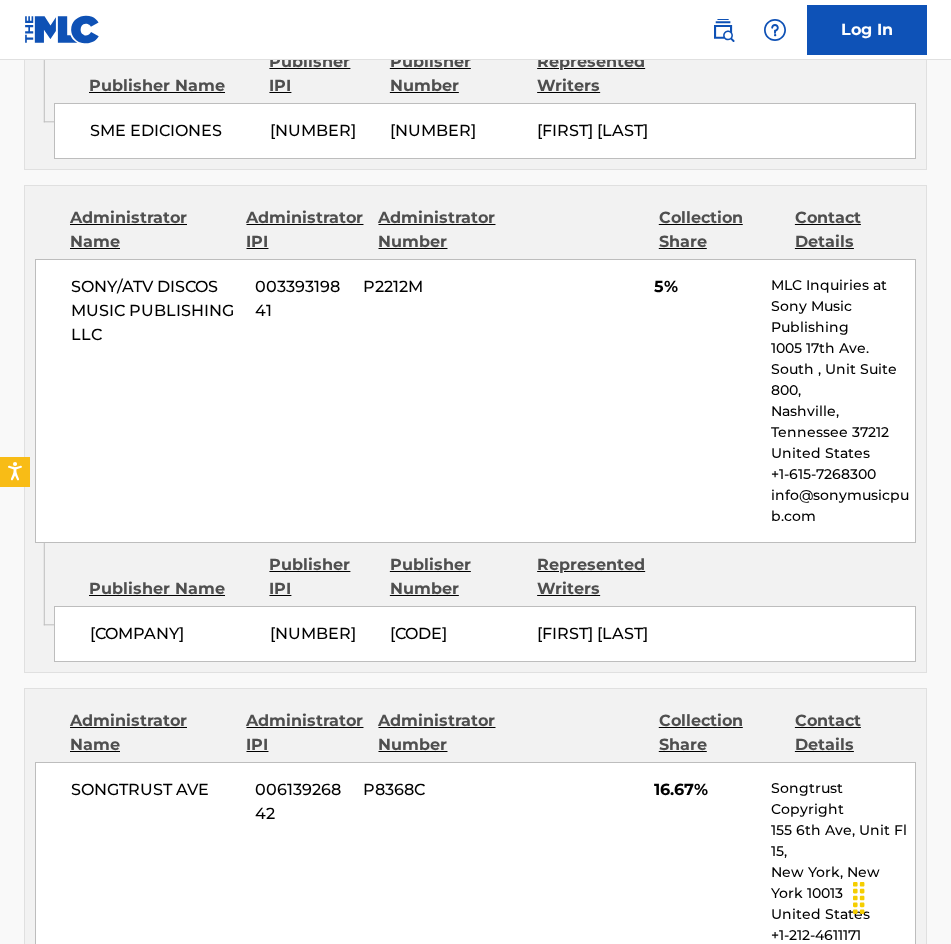 scroll, scrollTop: 2400, scrollLeft: 0, axis: vertical 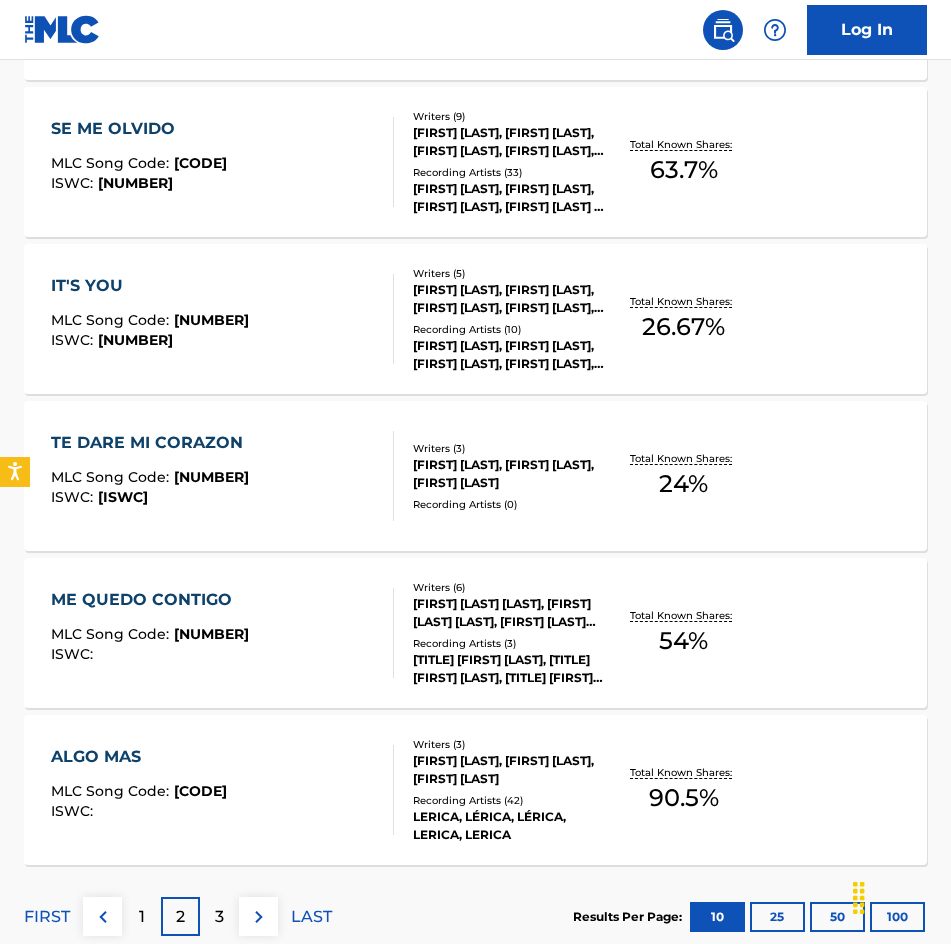 click on "[FIRST] [LAST], [FIRST] [LAST], [FIRST] [LAST]" at bounding box center [510, 474] 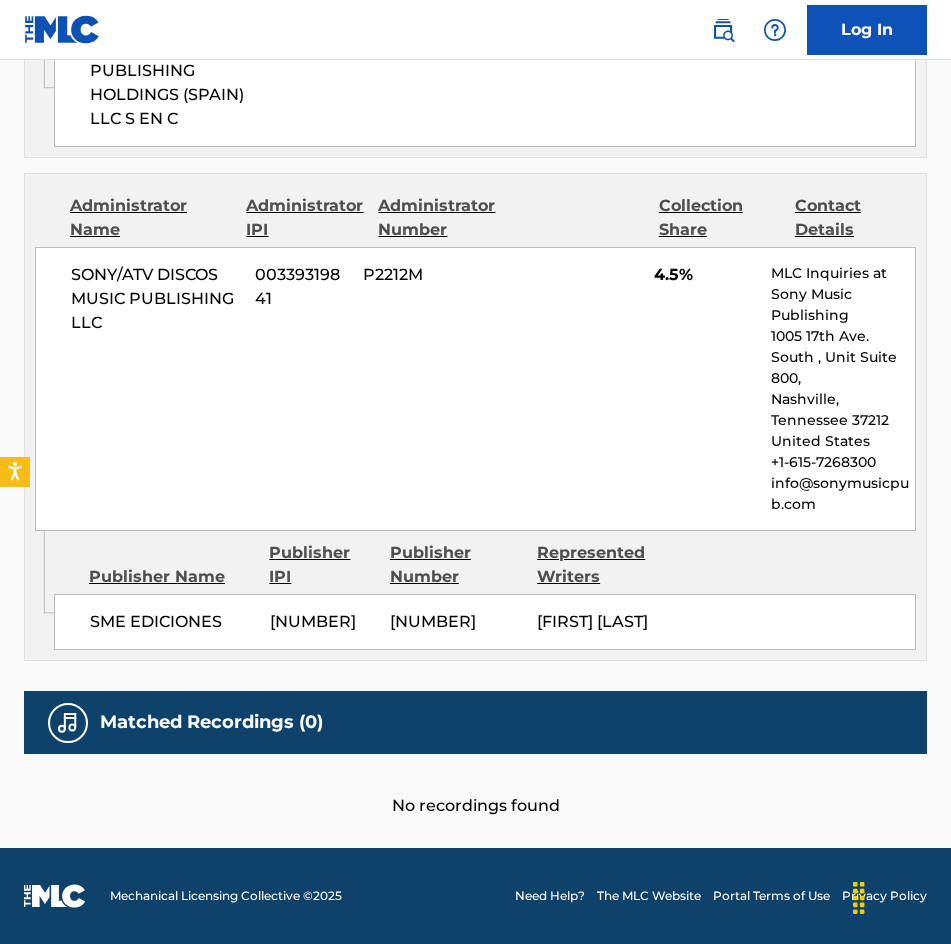 scroll, scrollTop: 2390, scrollLeft: 0, axis: vertical 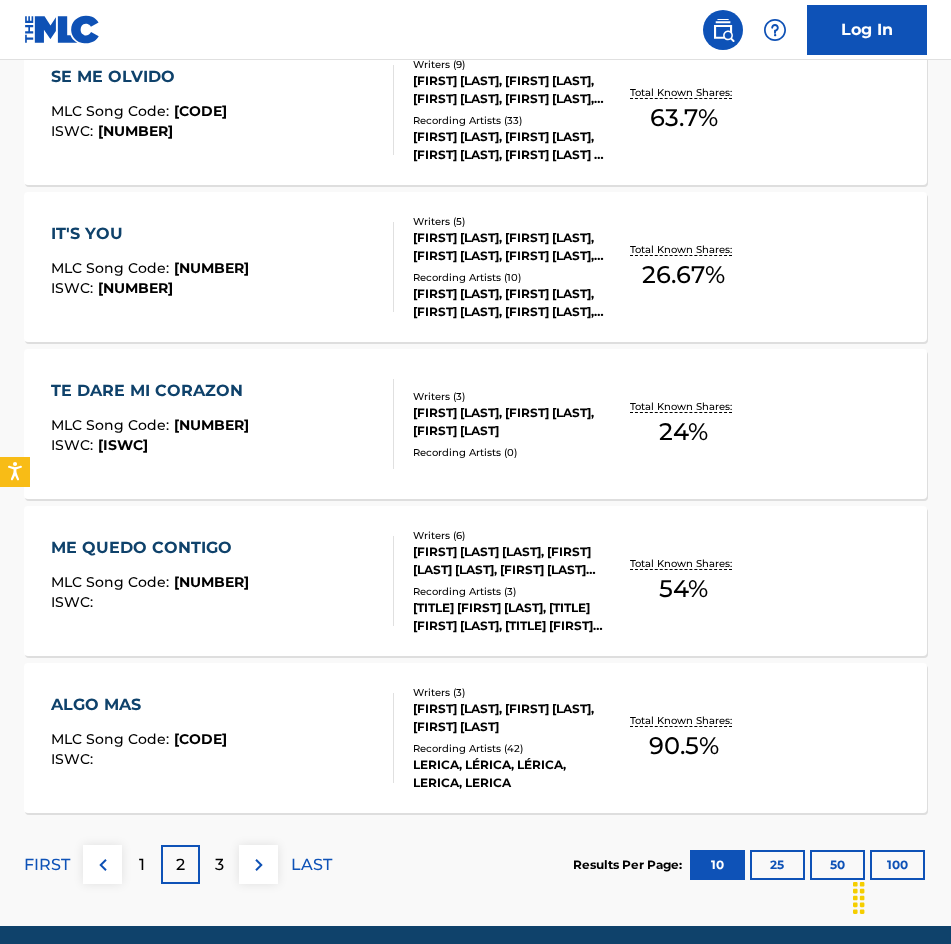 click on "54 %" at bounding box center (683, 589) 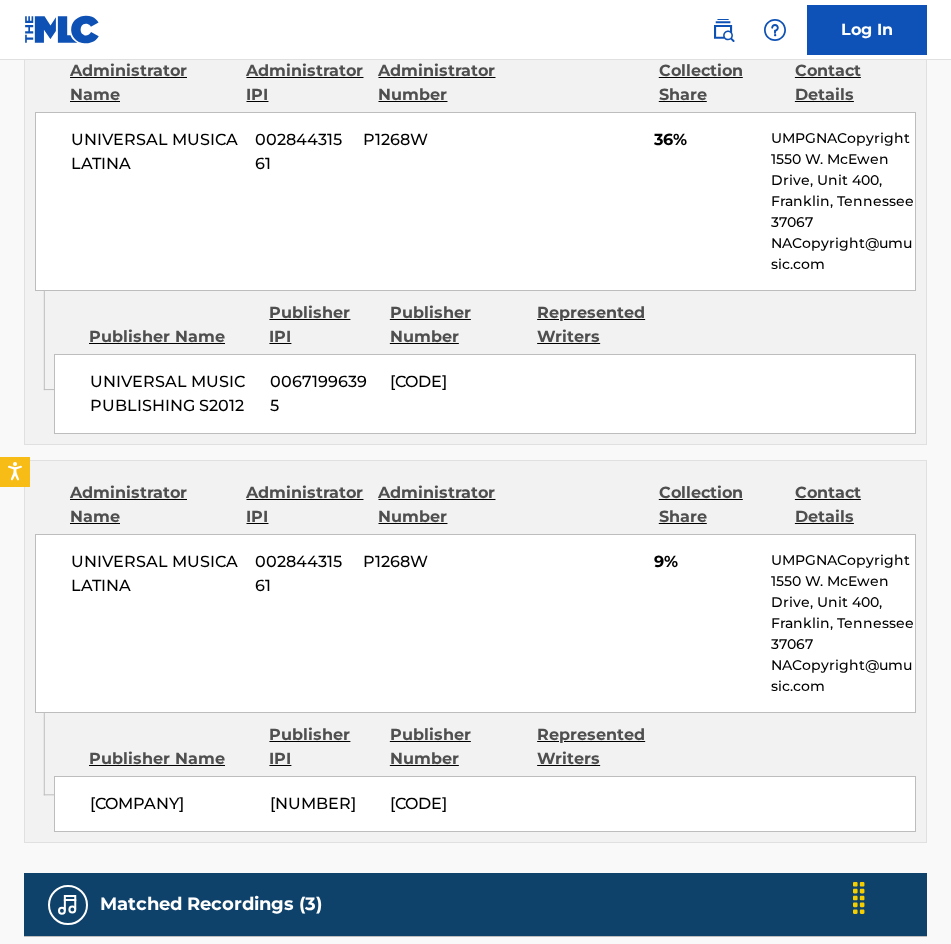 scroll, scrollTop: 1600, scrollLeft: 0, axis: vertical 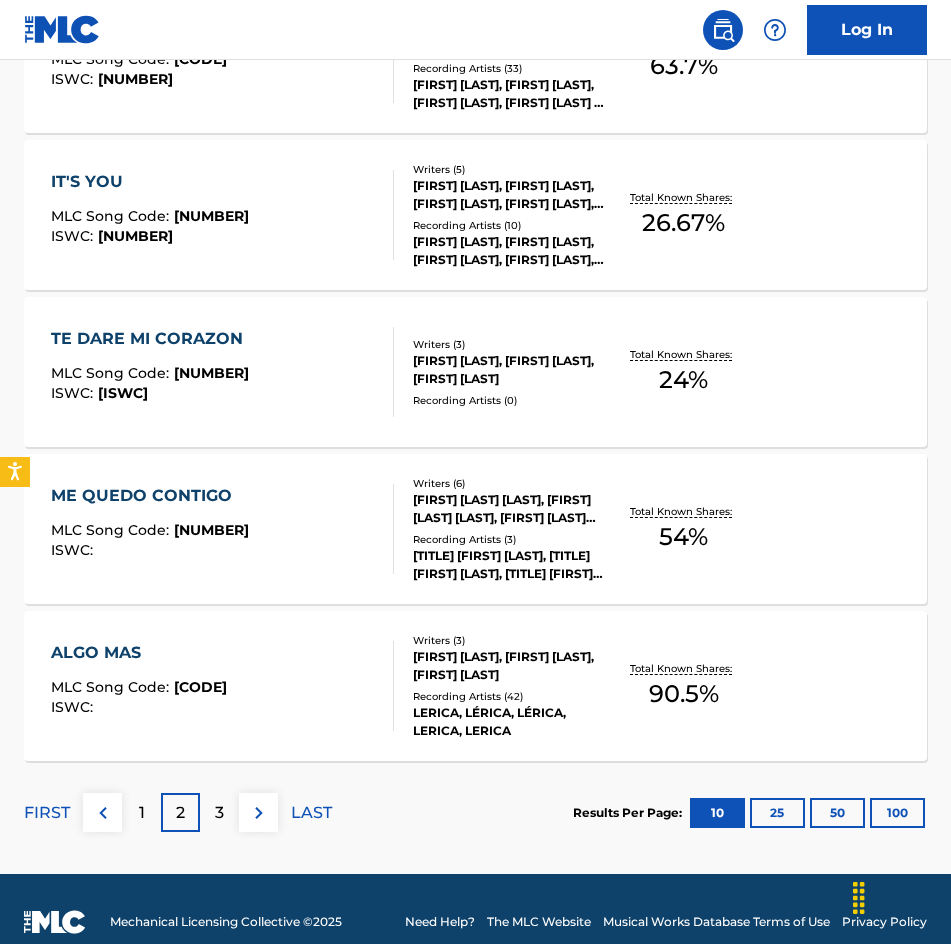 click on "Recording Artists ( 3 )" at bounding box center [510, 539] 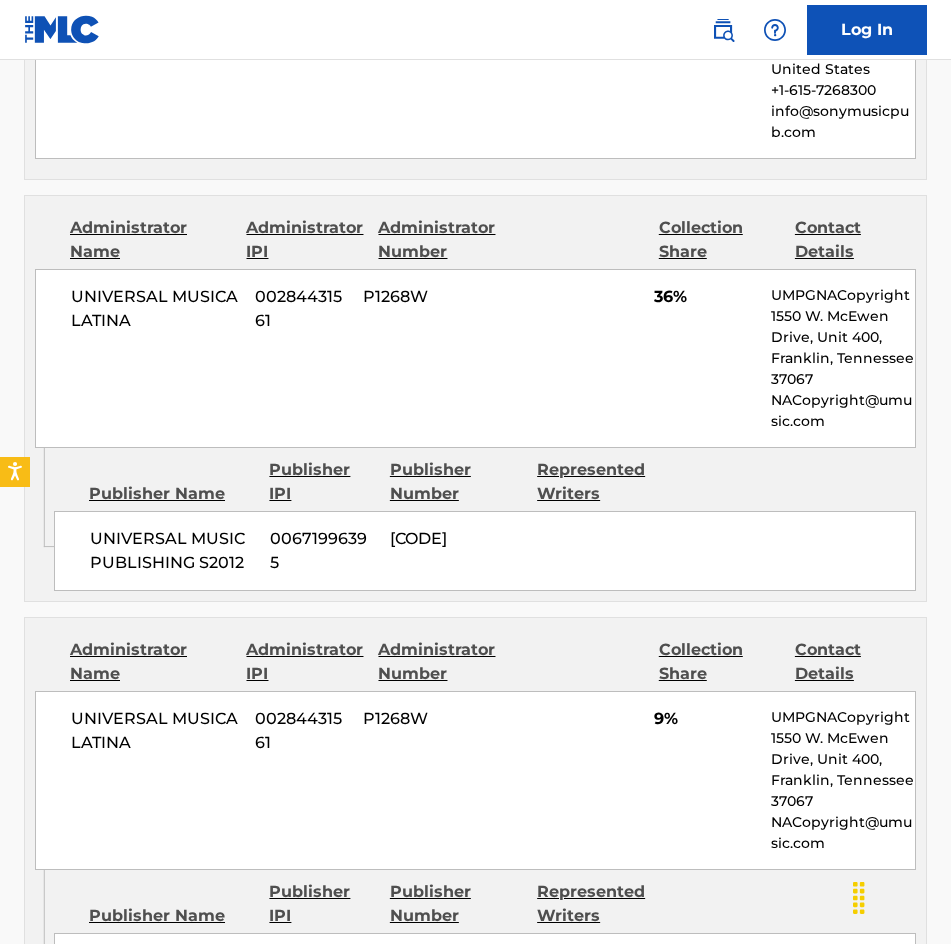 scroll, scrollTop: 1500, scrollLeft: 0, axis: vertical 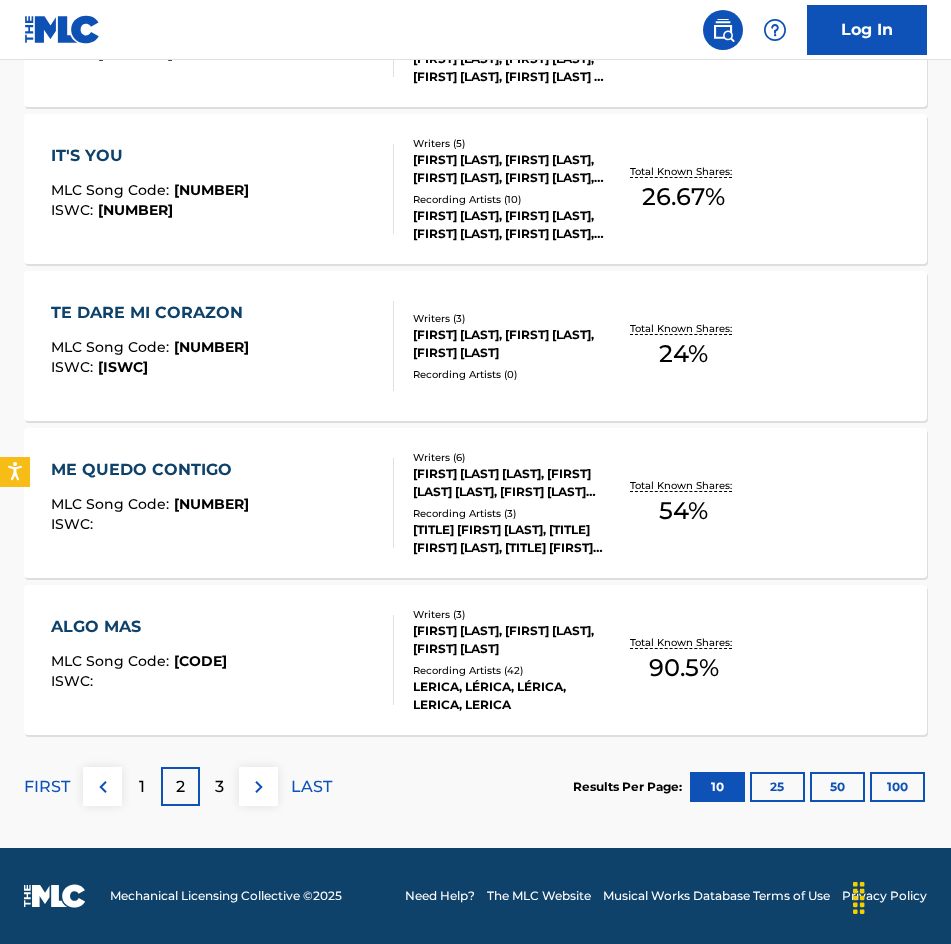 click on "LERICA, LÉRICA, LÉRICA, LERICA, LERICA" at bounding box center (510, 696) 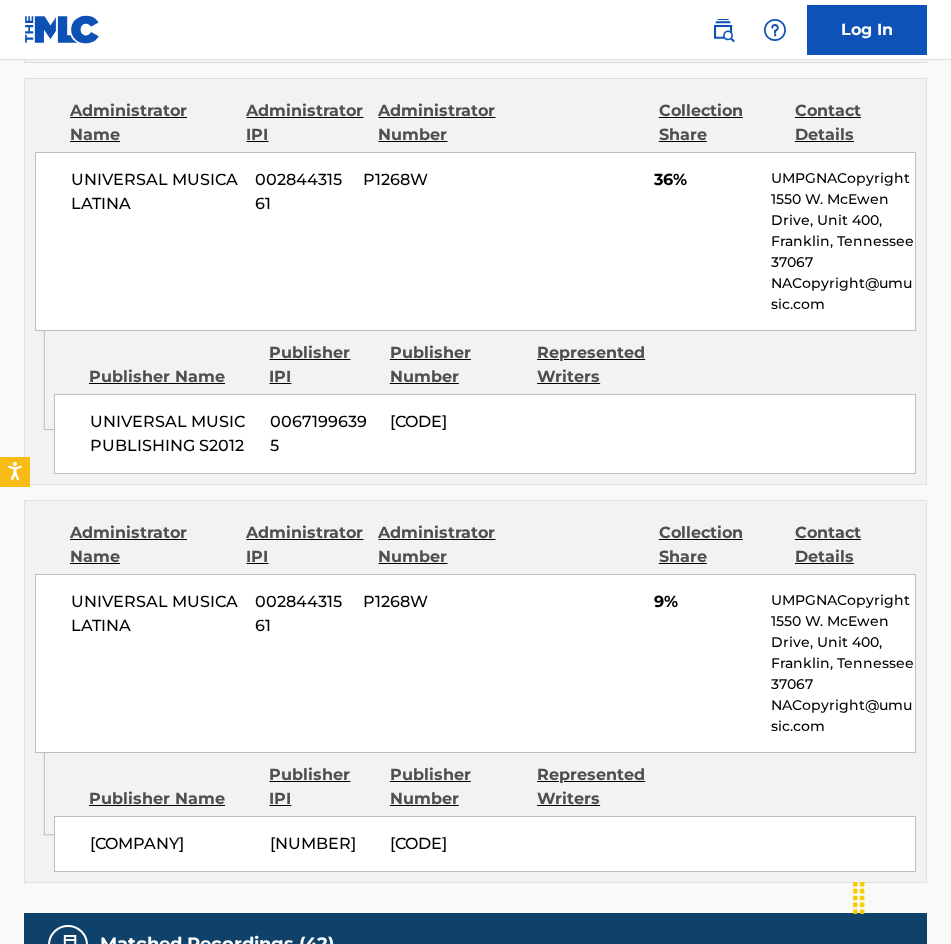 scroll, scrollTop: 2200, scrollLeft: 0, axis: vertical 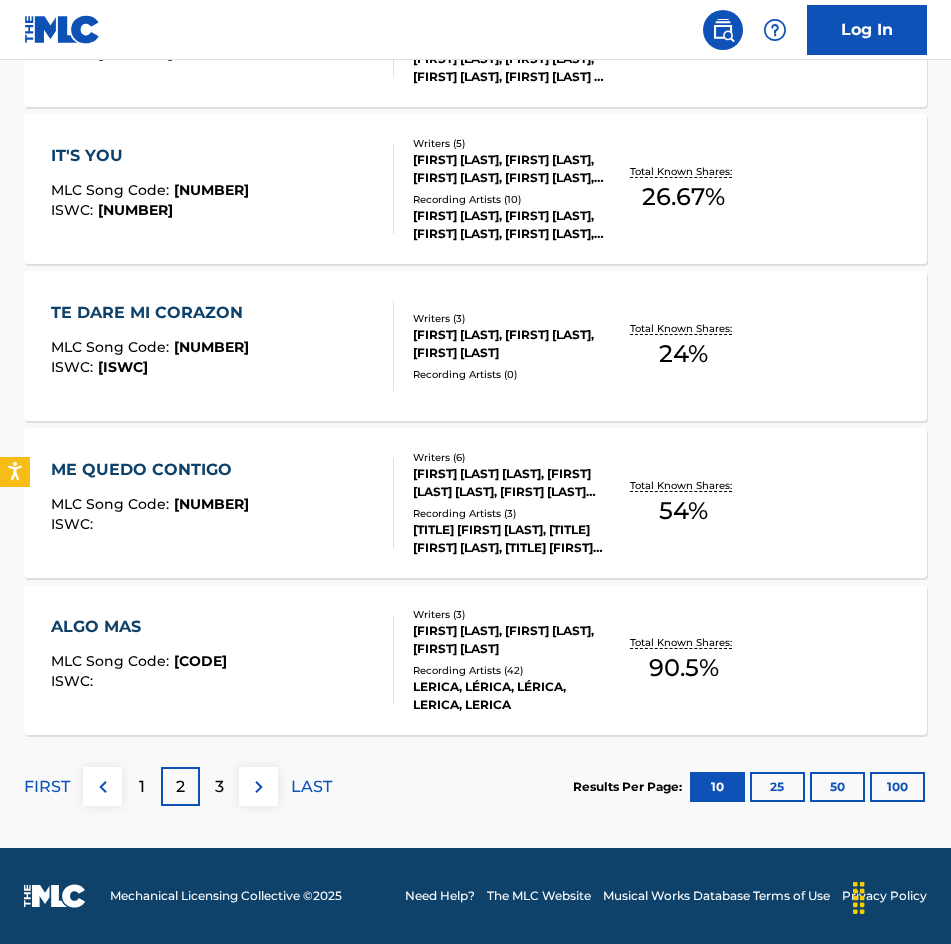 click on "1" at bounding box center [141, 786] 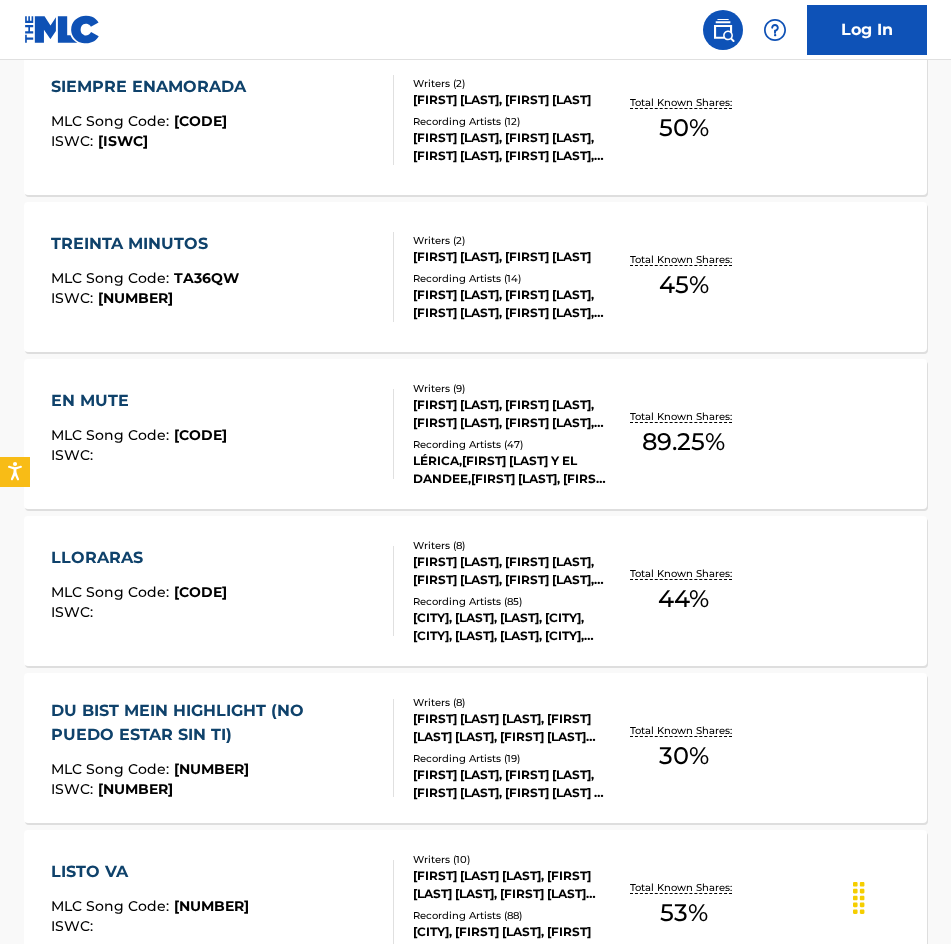 scroll, scrollTop: 200, scrollLeft: 0, axis: vertical 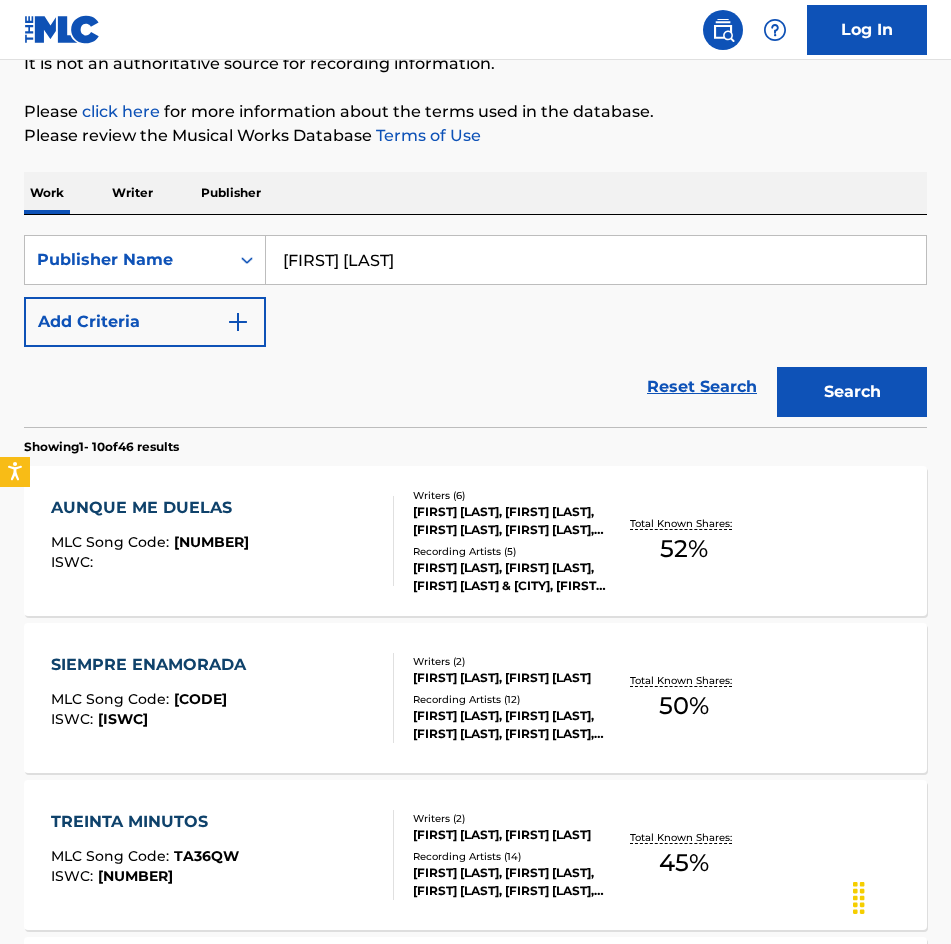 click on "[FIRST] [LAST], [FIRST] [LAST], [FIRST] [LAST], [FIRST] [LAST], [FIRST] [LAST], [FIRST] [LAST]" at bounding box center [510, 521] 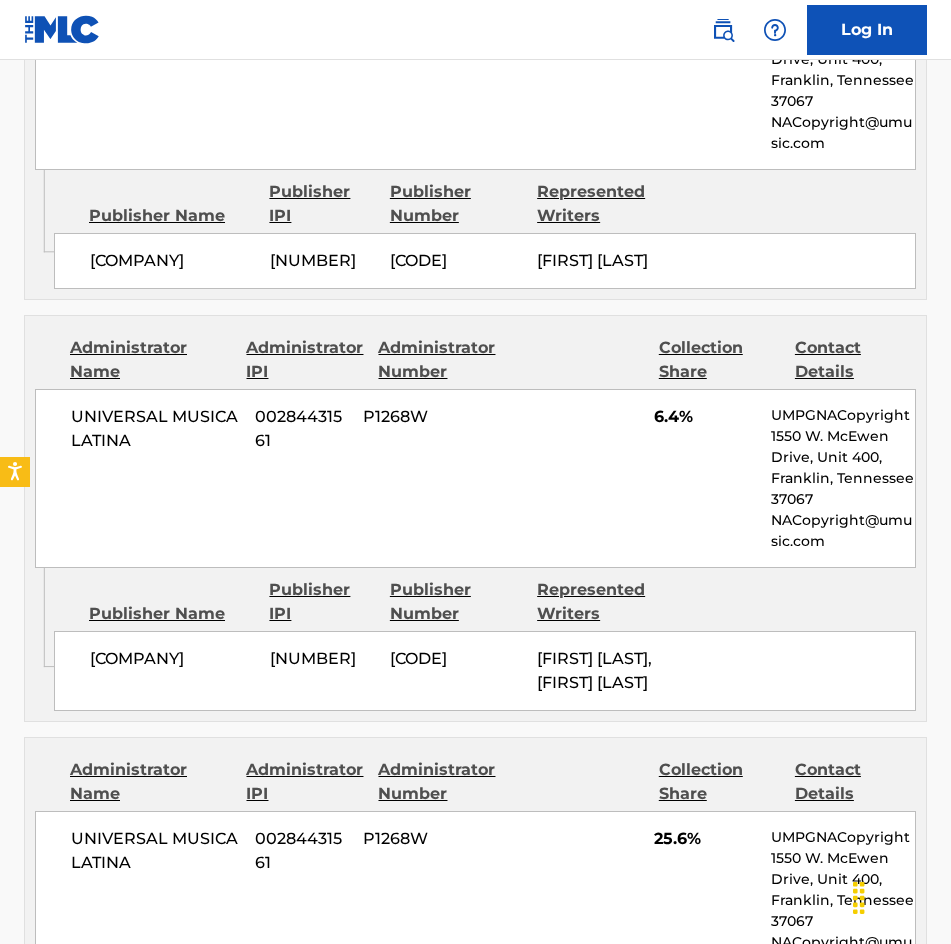 scroll, scrollTop: 1300, scrollLeft: 0, axis: vertical 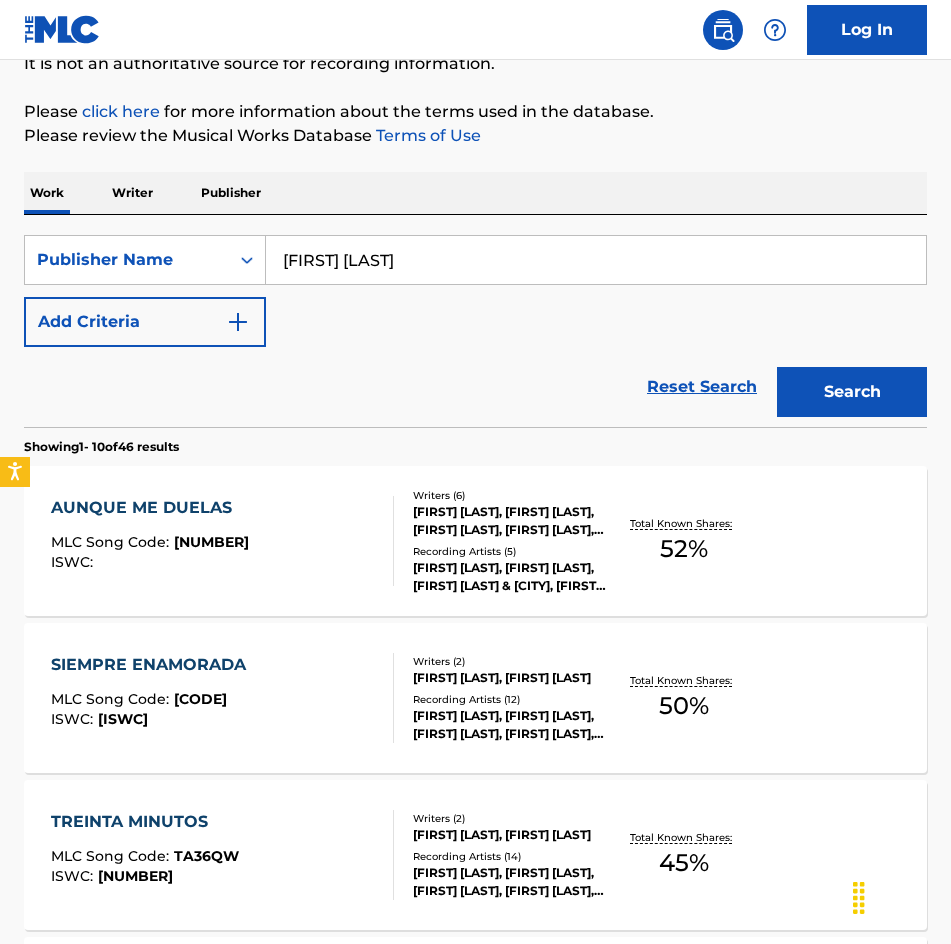 click on "Writers ( 2 )" at bounding box center (510, 661) 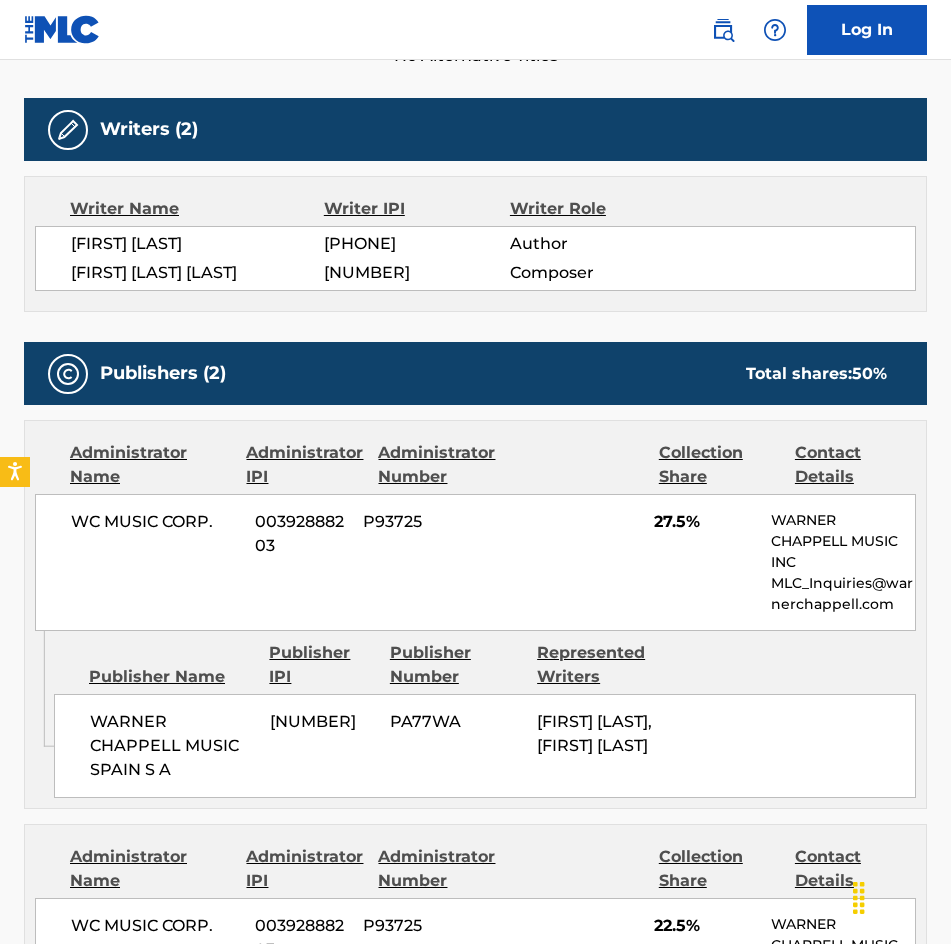 scroll, scrollTop: 1300, scrollLeft: 0, axis: vertical 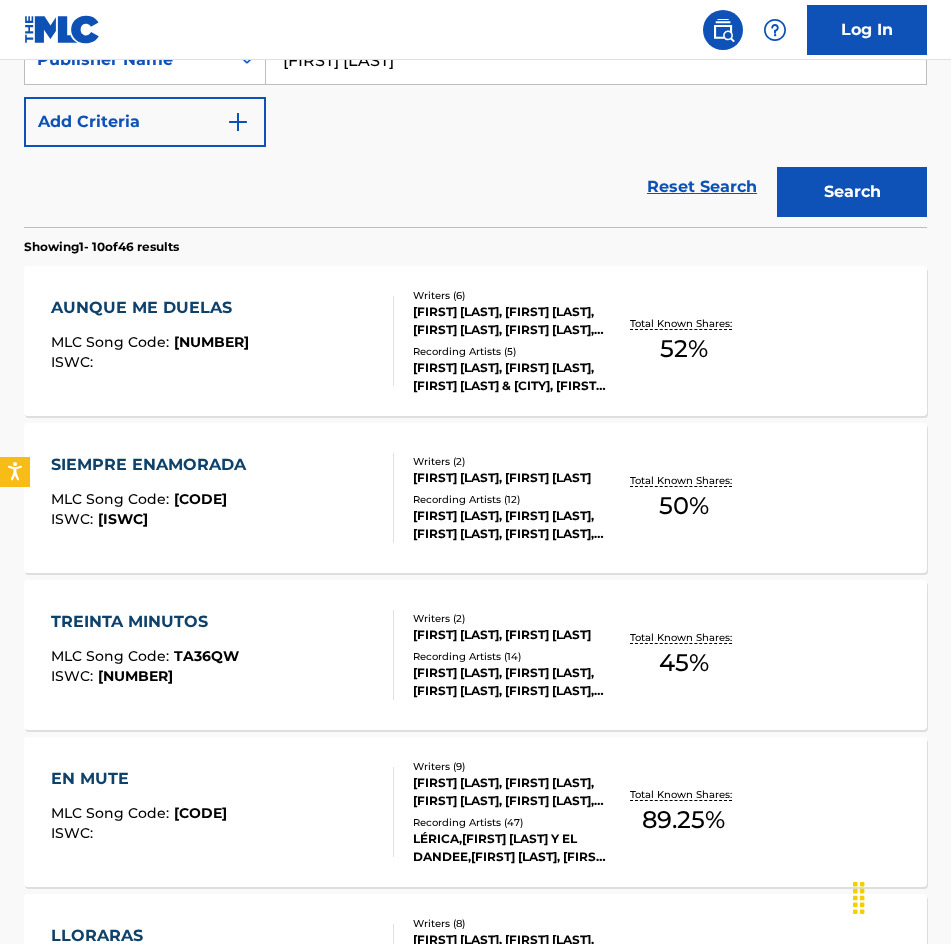 click on "Recording Artists ( 12 )" at bounding box center [510, 499] 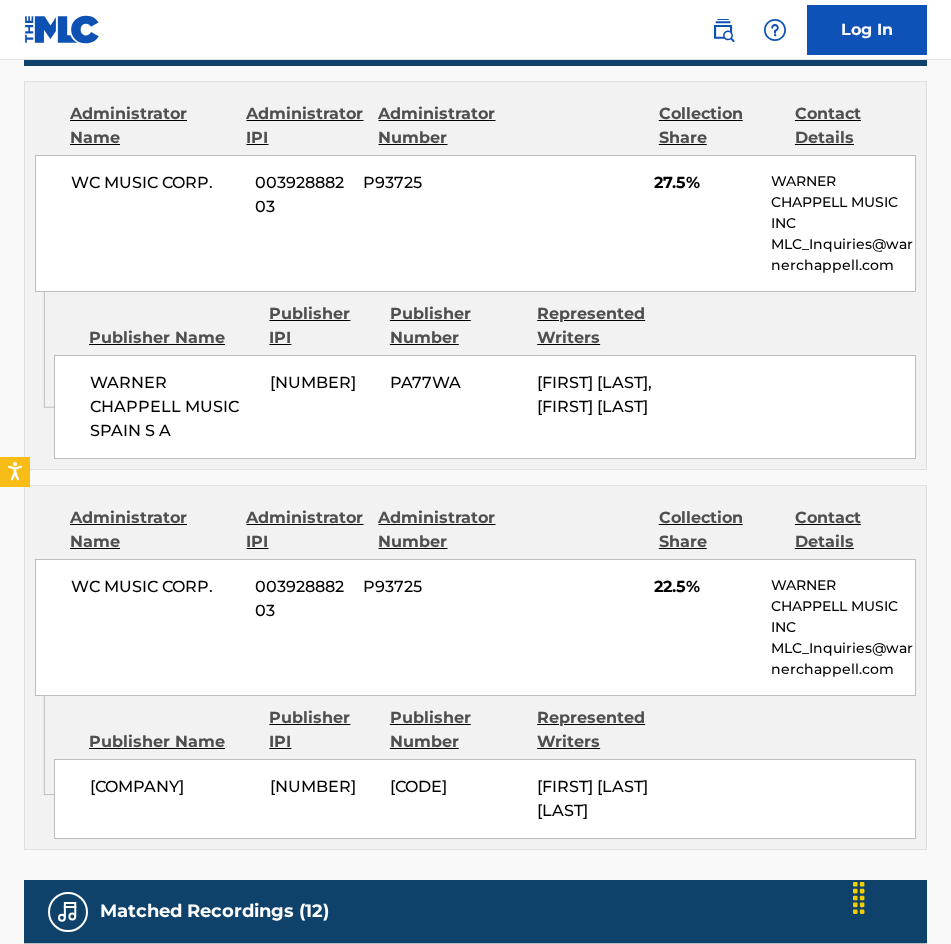 scroll, scrollTop: 1400, scrollLeft: 0, axis: vertical 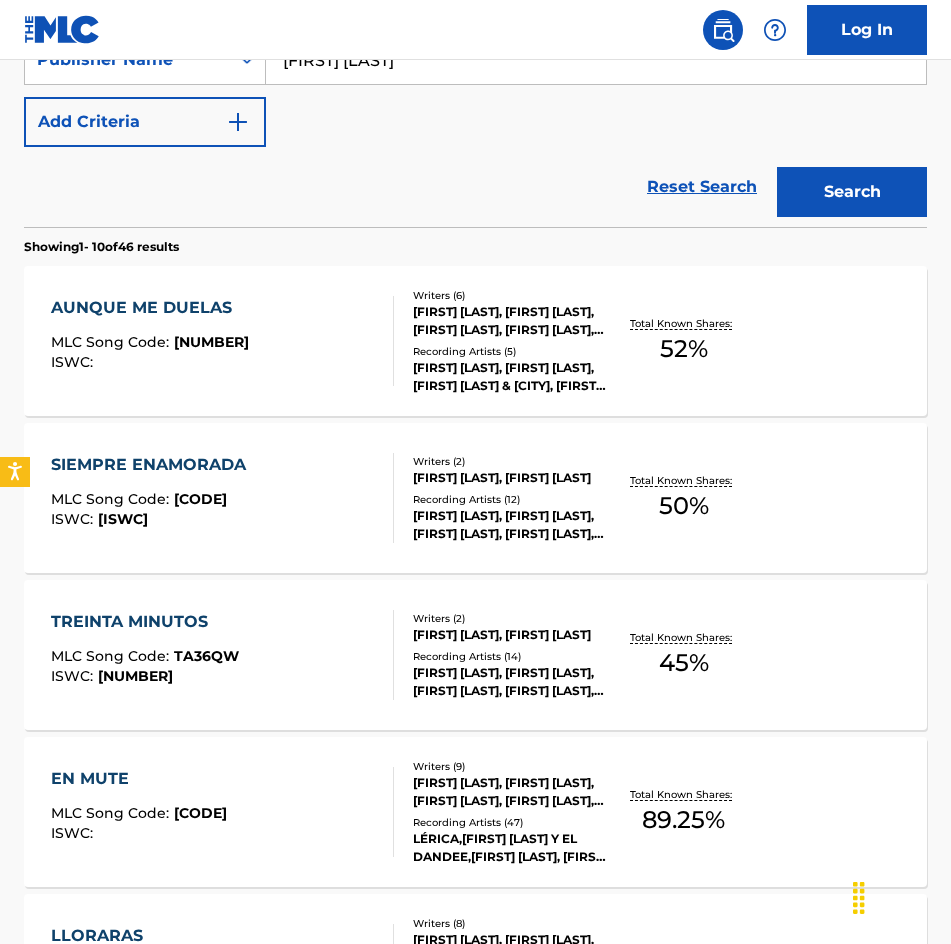 click on "[FIRST] [LAST], [FIRST] [LAST]" at bounding box center (510, 635) 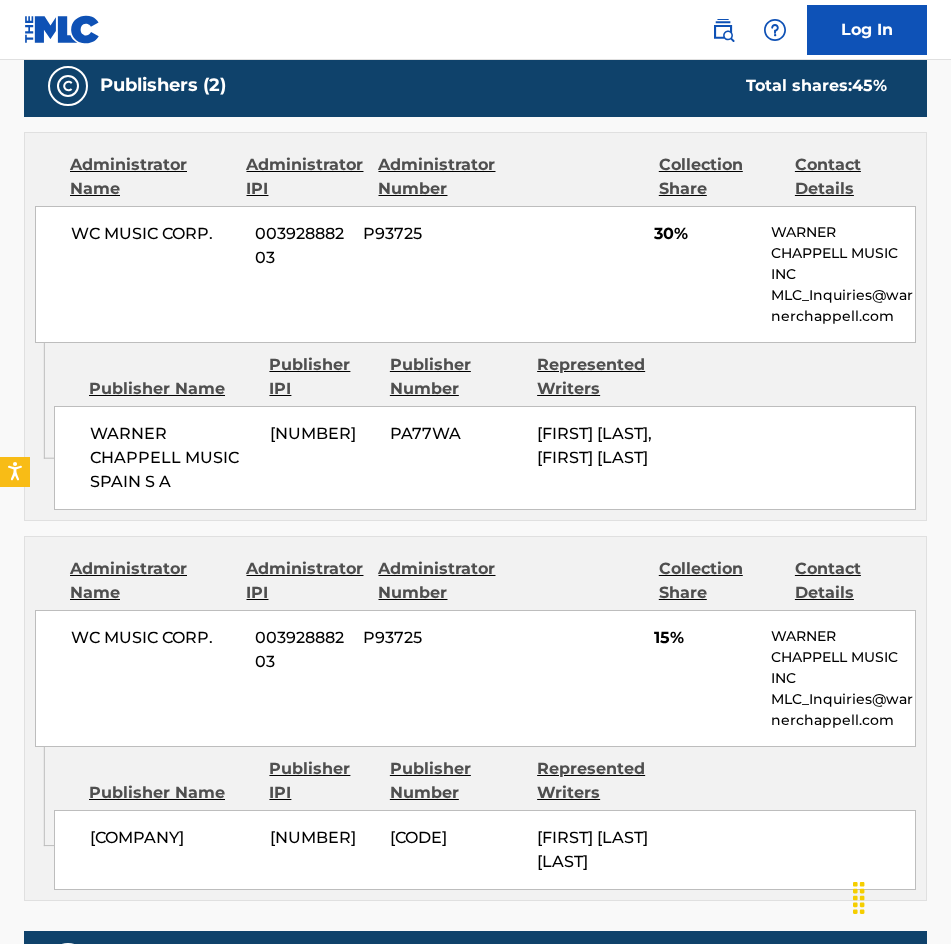scroll, scrollTop: 600, scrollLeft: 0, axis: vertical 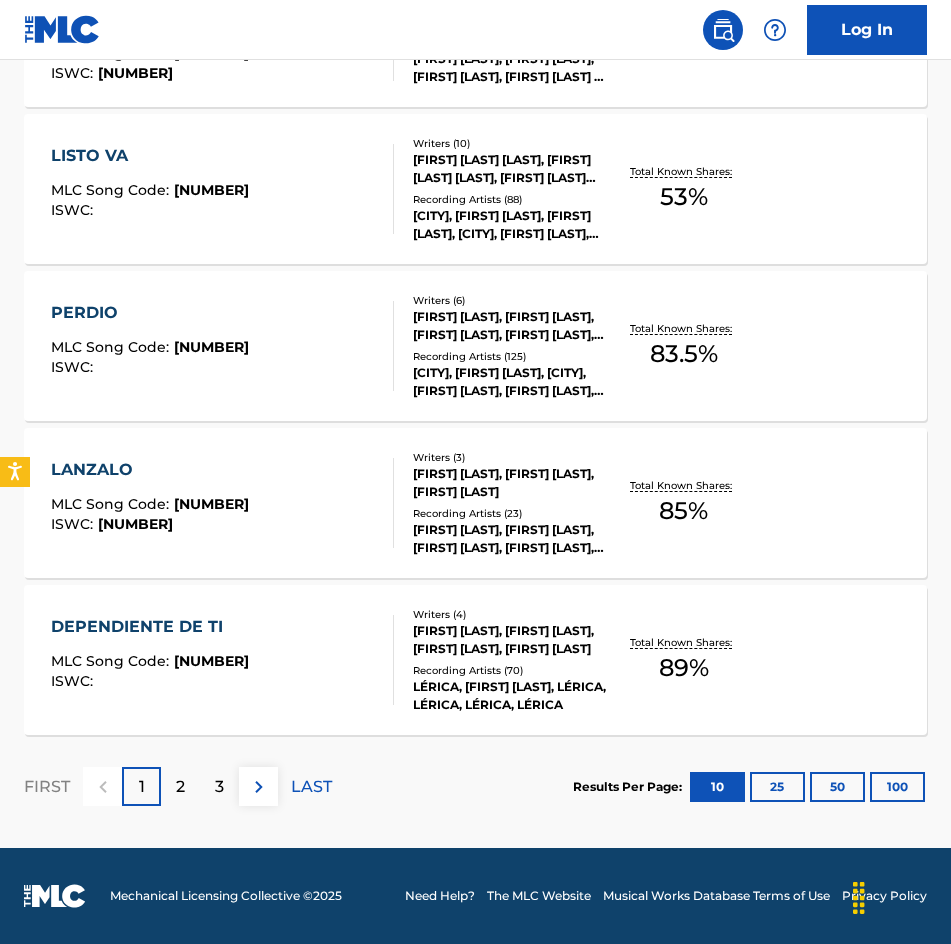 click on "2" at bounding box center (180, 787) 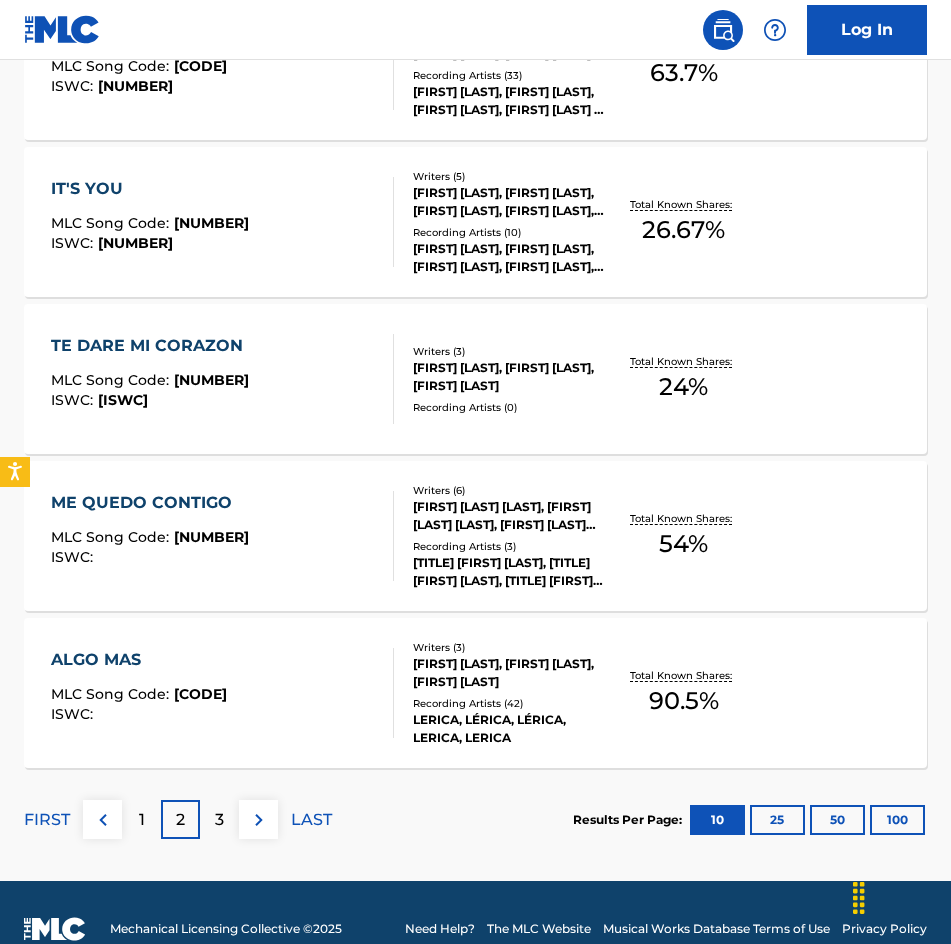 scroll, scrollTop: 1494, scrollLeft: 0, axis: vertical 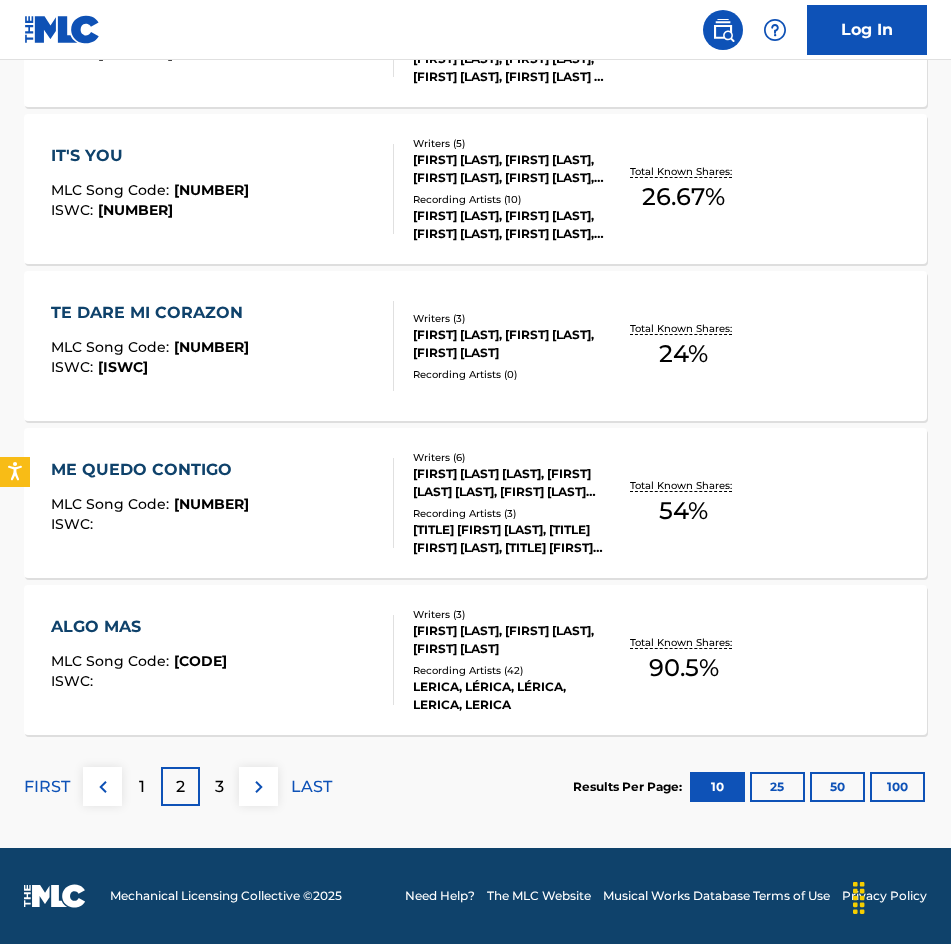 click on "3" at bounding box center (219, 786) 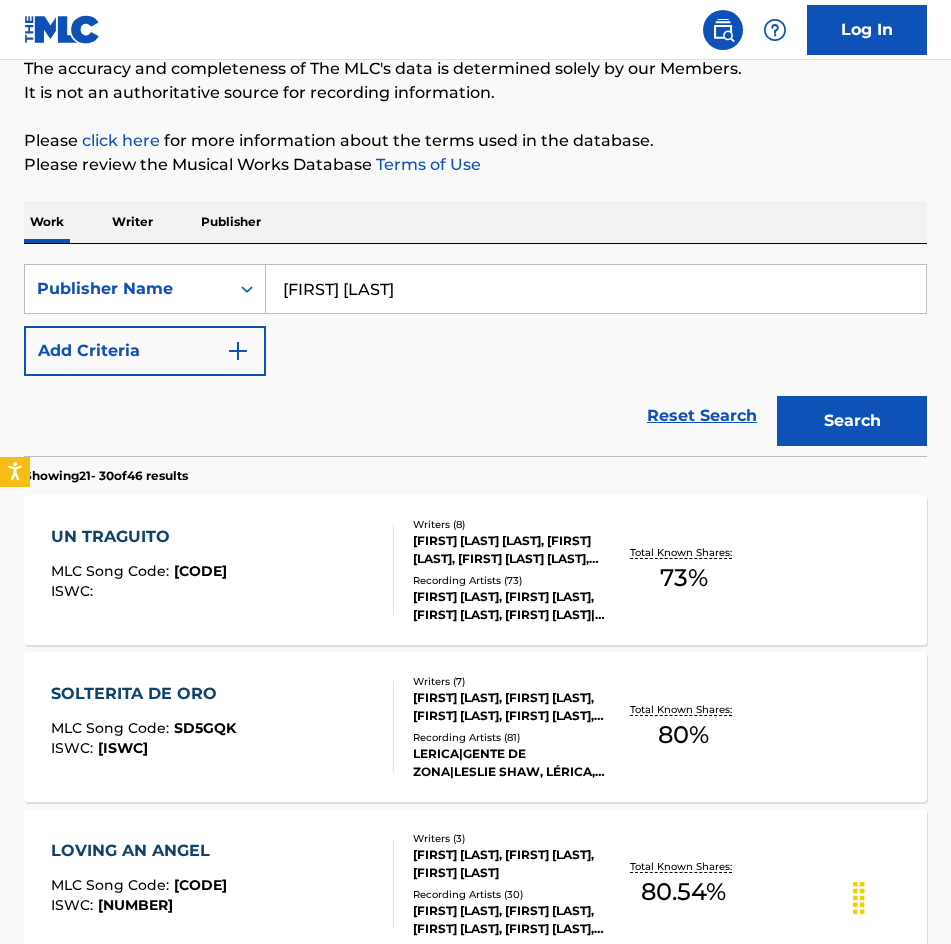 scroll, scrollTop: 200, scrollLeft: 0, axis: vertical 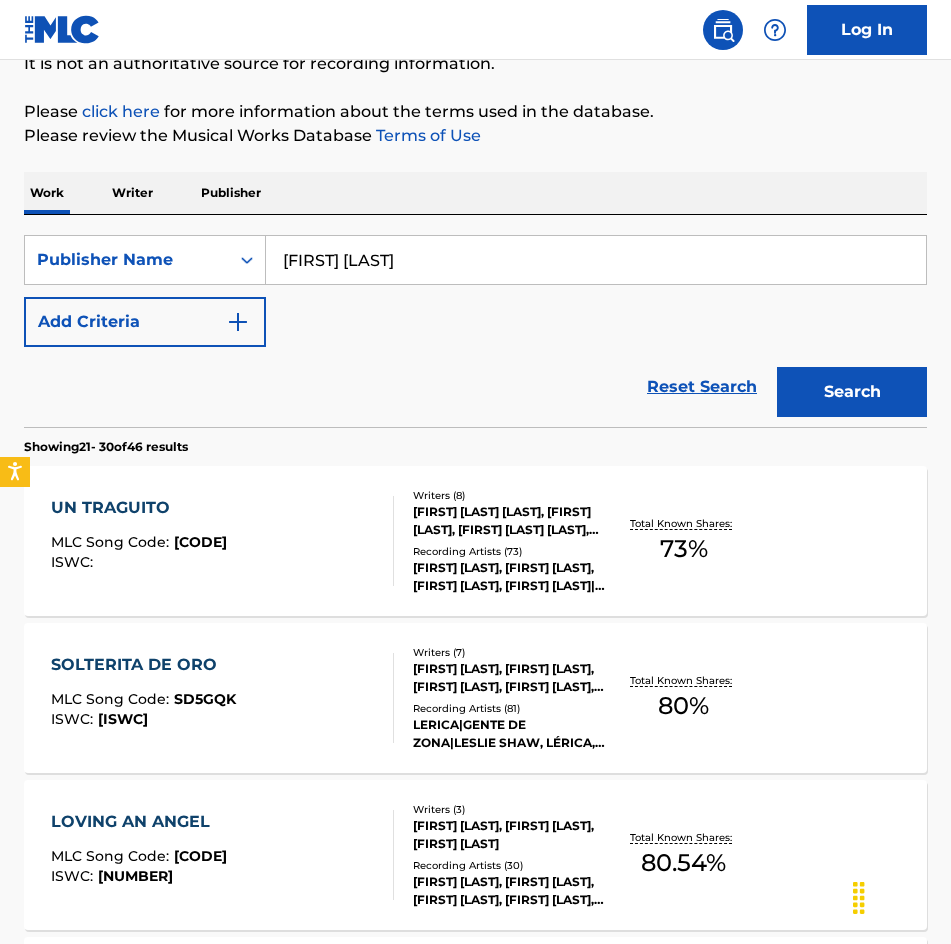 click on "[FIRST] [LAST], [FIRST] [LAST], [FIRST] [LAST], [FIRST] [LAST], [FIRST] [LAST], [FIRST] [LAST], [FIRST] [LAST]" at bounding box center [510, 678] 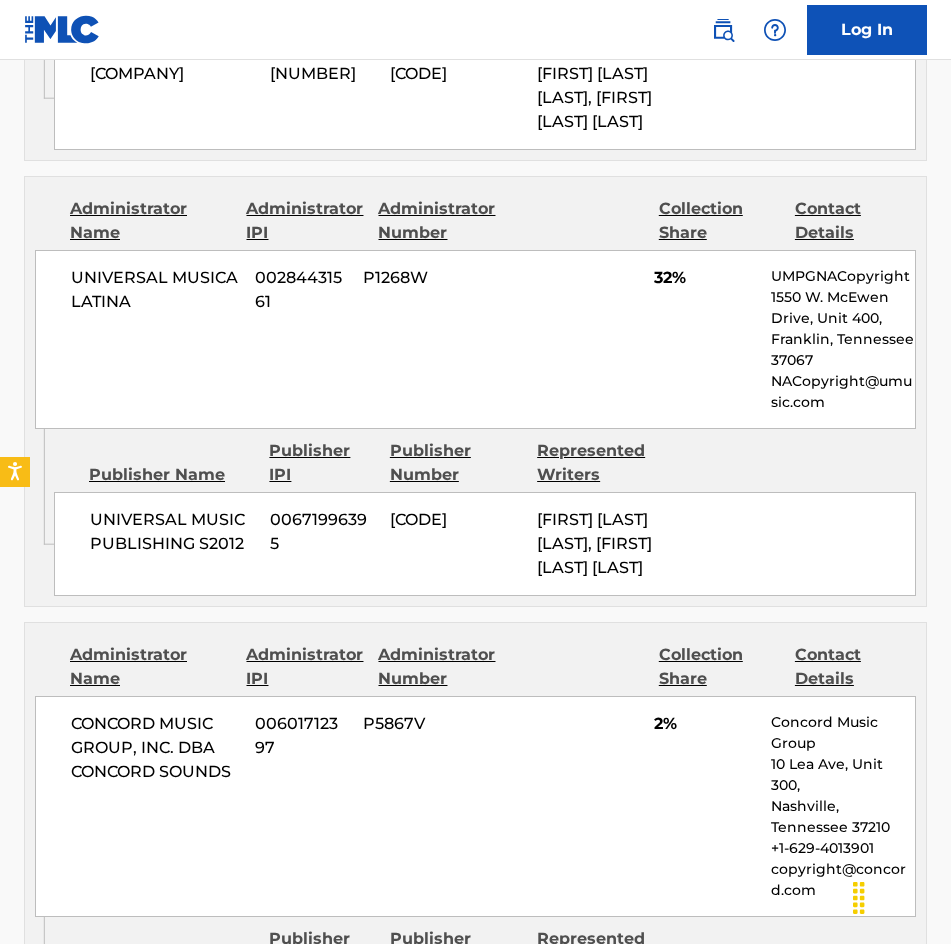 scroll, scrollTop: 2100, scrollLeft: 0, axis: vertical 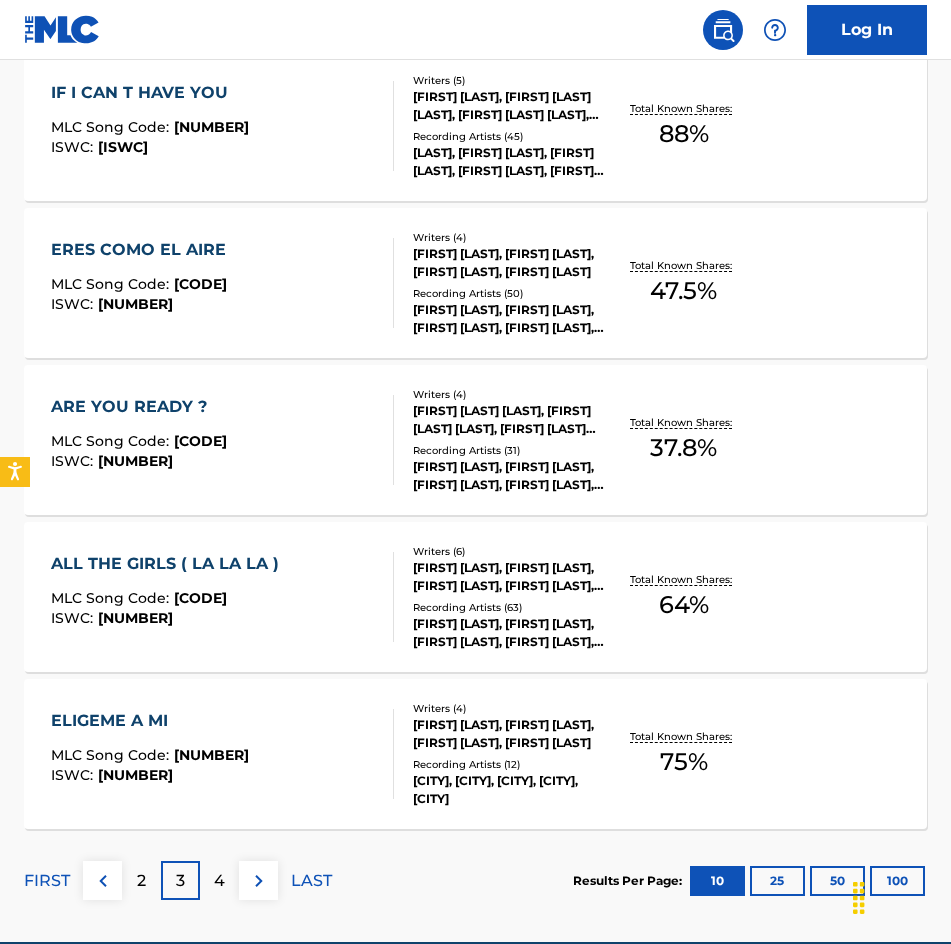 click on "4" at bounding box center (219, 881) 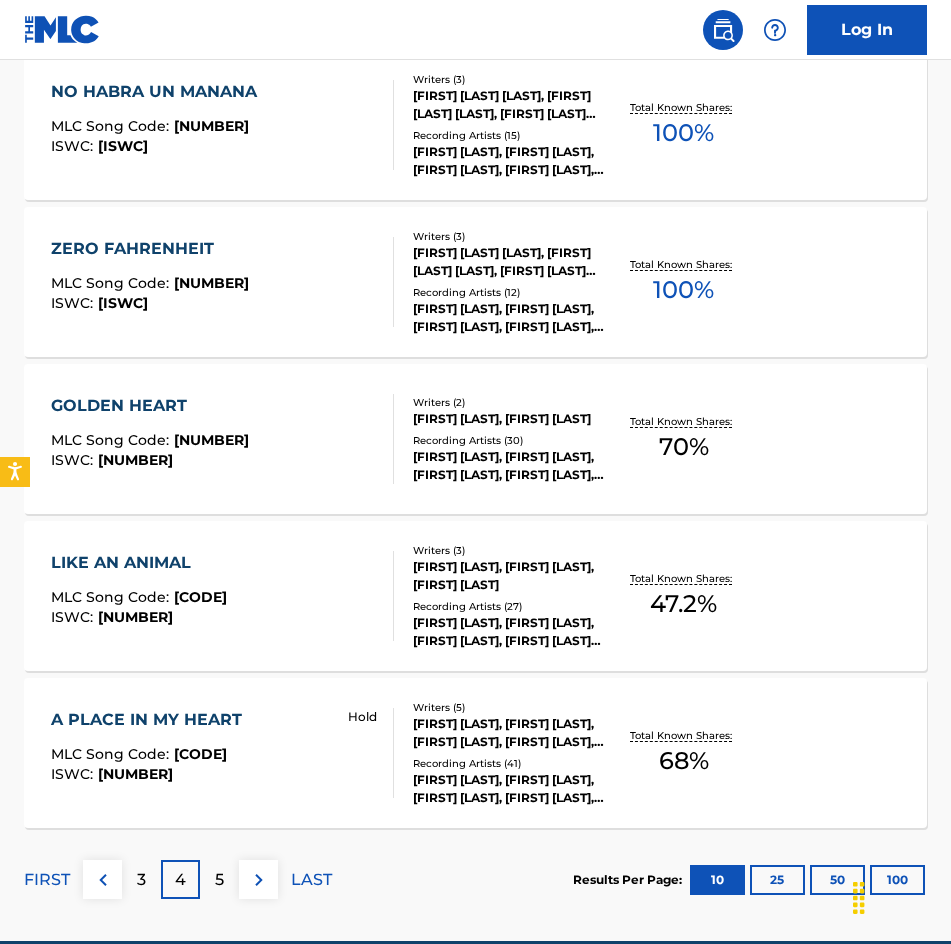 scroll, scrollTop: 1294, scrollLeft: 0, axis: vertical 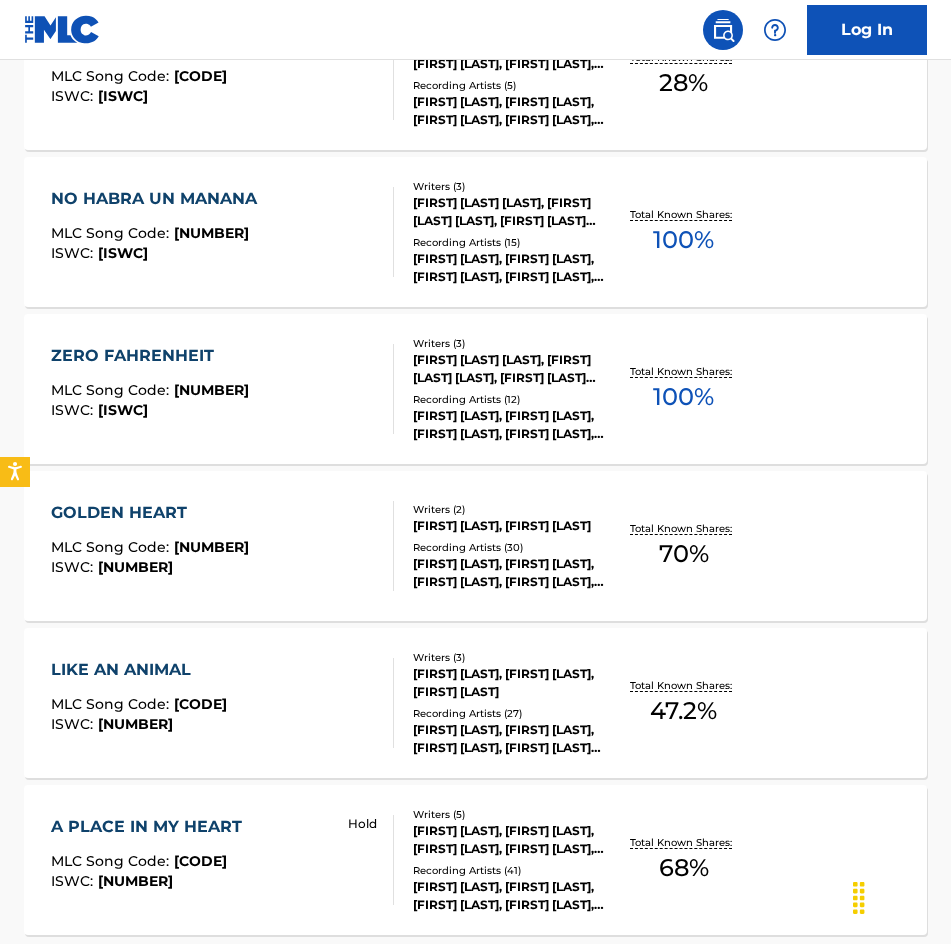 click on "LIKE AN ANIMAL MLC Song Code : LV87RS ISWC : T2101400125 Writers ( 3 ) [FIRST] [LAST] [LAST], [FIRST] [LAST] [LAST], [FIRST] [LAST] [LAST] Recording Artists ( 27 ) [FIRST] [LAST], [FIRST] [LAST], [FIRST] [LAST], [FIRST] [LAST] [LAST], [FIRST] [LAST] [LAST], [FIRST] [LAST], [FIRST] [LAST] [LAST], [FIRST] [LAST] [LAST], [FIRST], [FIRST] [LAST], [FIRST] [LAST], [FIRST] [LAST] Total Known Shares: 47.2 %" at bounding box center [475, 703] 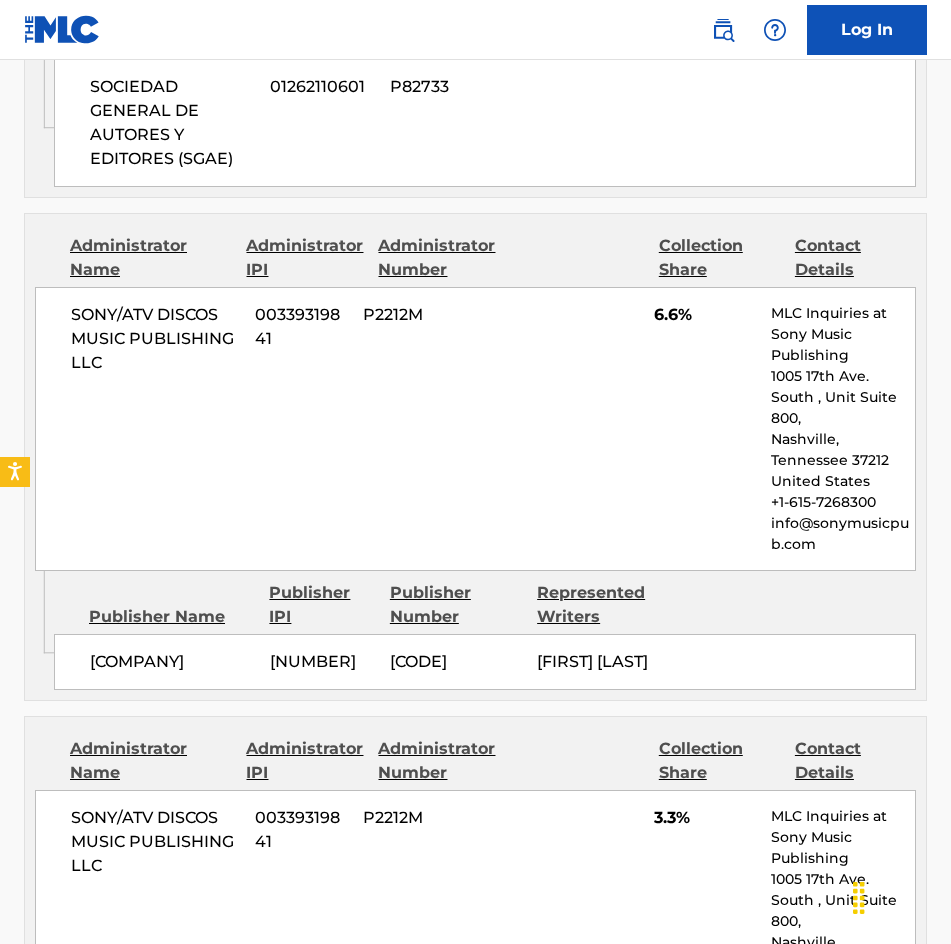 scroll, scrollTop: 1300, scrollLeft: 0, axis: vertical 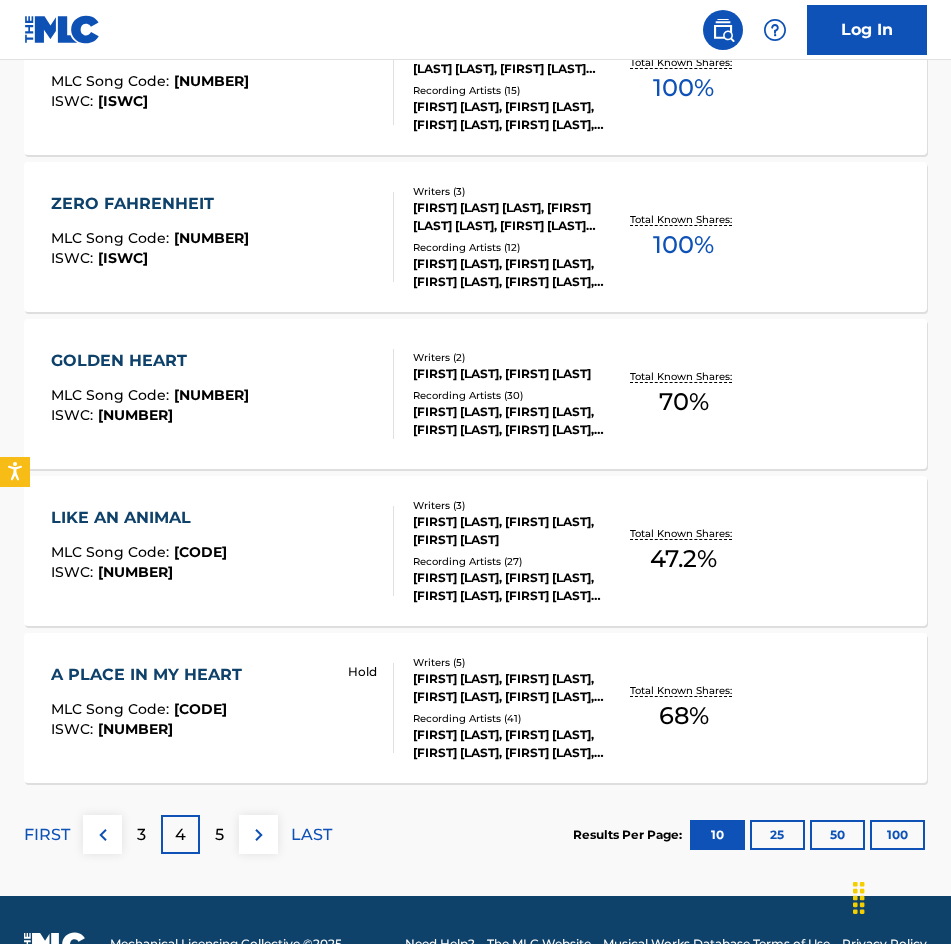 click on "5" at bounding box center [219, 835] 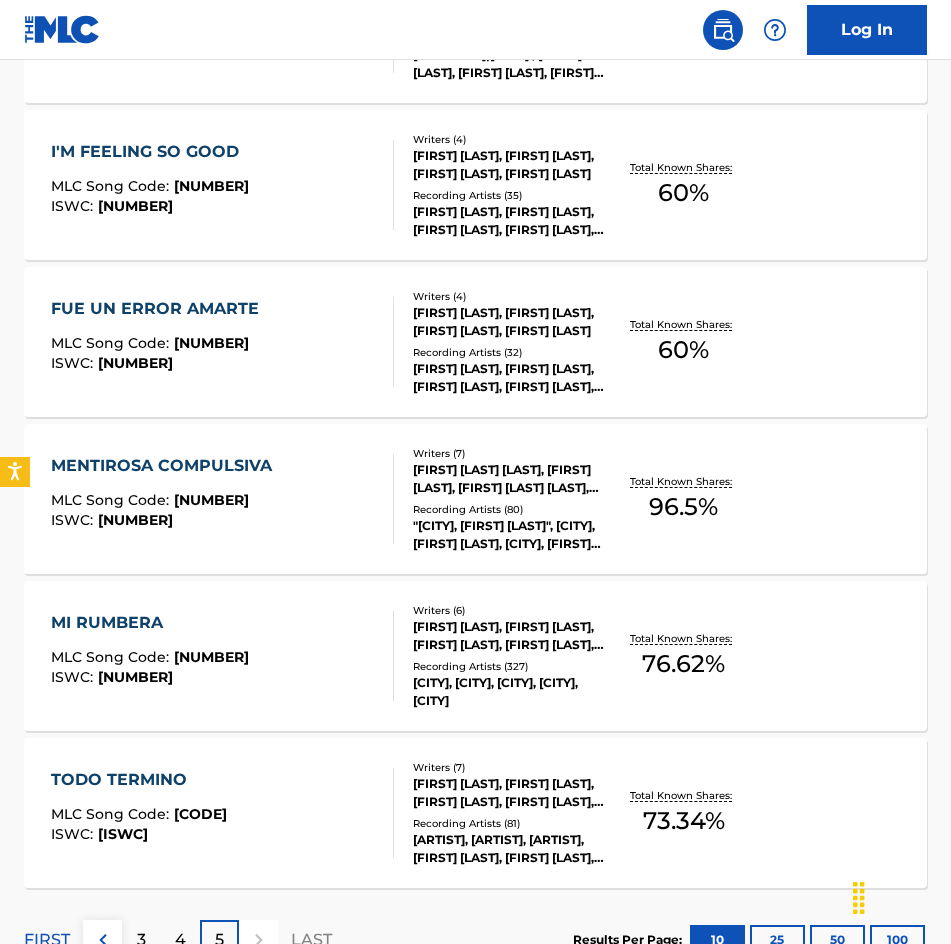 scroll, scrollTop: 800, scrollLeft: 0, axis: vertical 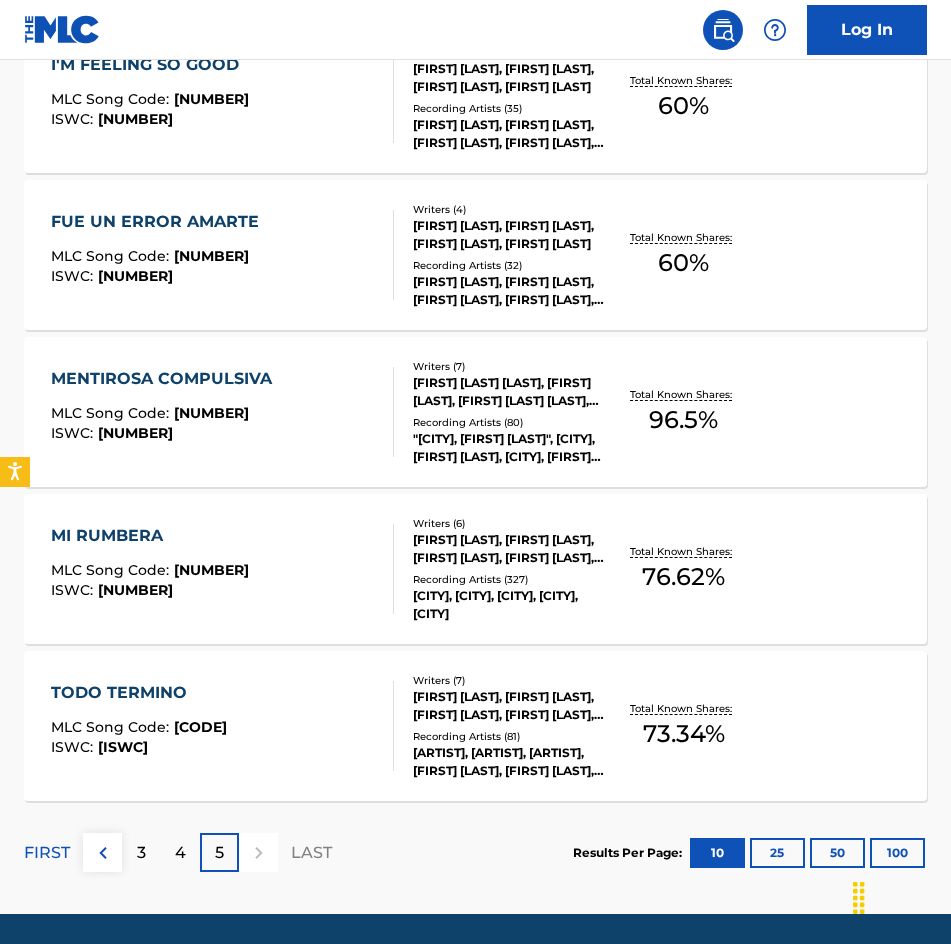 click on "MI RUMBERA MLC Song Code : MVBFAW ISWC : T2102500944 Writers ( 6 ) [FIRST] [LAST] [LAST], [FIRST] [LAST] [LAST], [FIRST] [LAST] [LAST], [FIRST] [LAST] [LAST], [FIRST] [LAST], [FIRST] [LAST] [LAST] Recording Artists ( 327 ) LÉRICA, LÉRICA, LÉRICA, LÉRICA, LÉRICA Total Known Shares: 76.62 %" at bounding box center [475, 569] 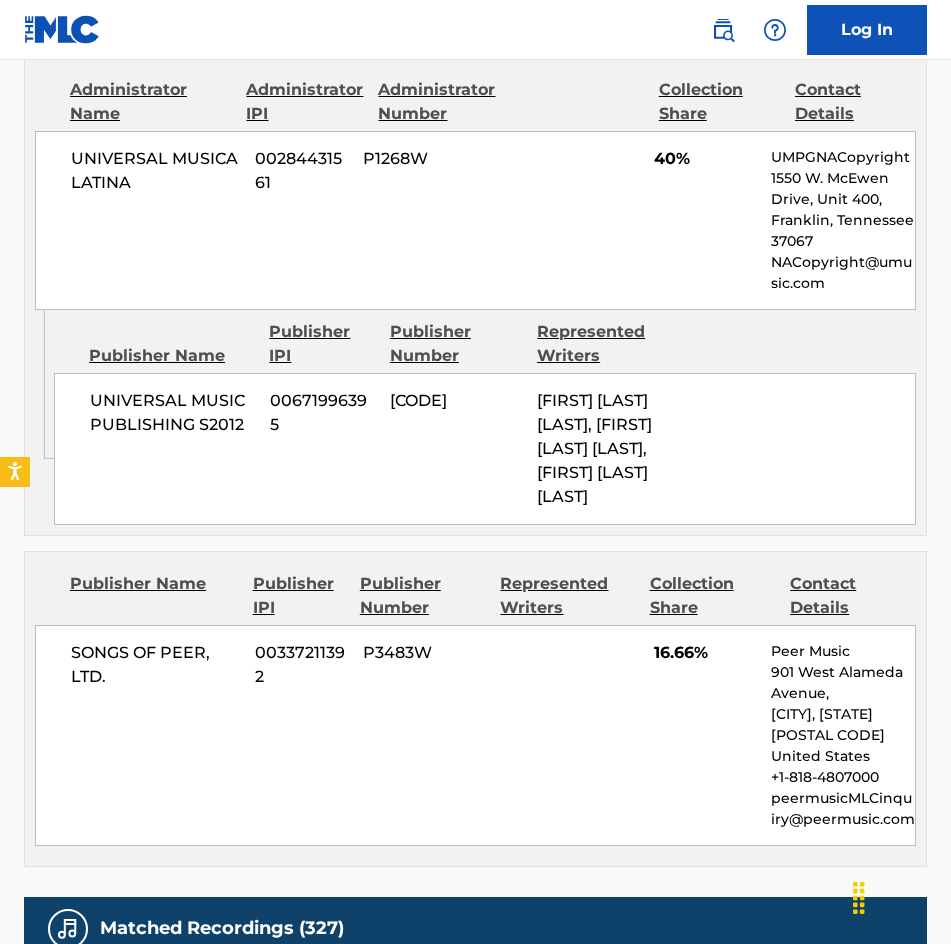 scroll, scrollTop: 1400, scrollLeft: 0, axis: vertical 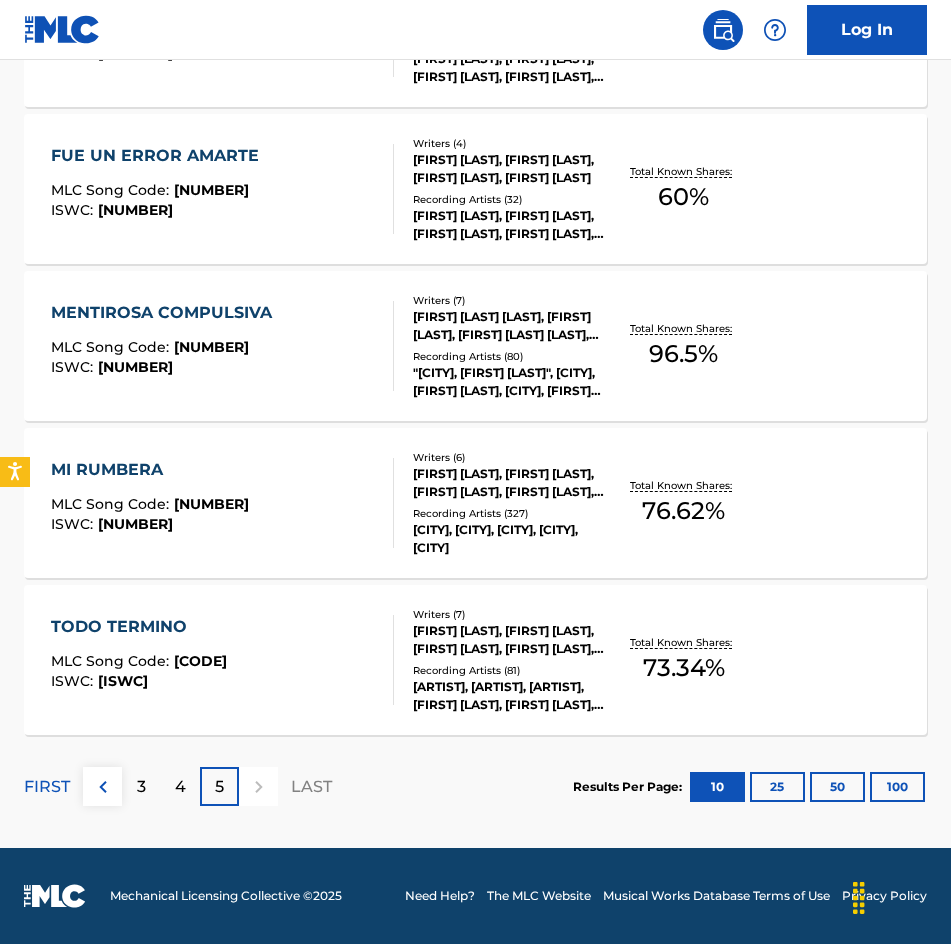 click on "73.34 %" at bounding box center (684, 668) 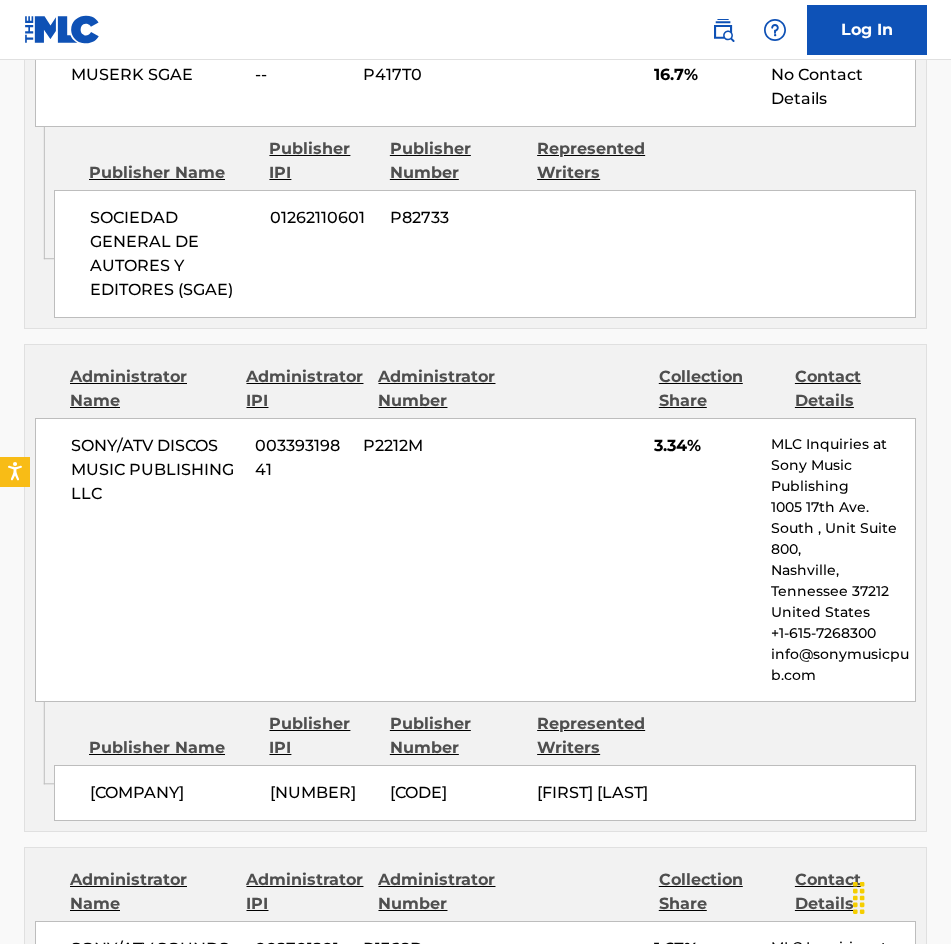 scroll, scrollTop: 3600, scrollLeft: 0, axis: vertical 